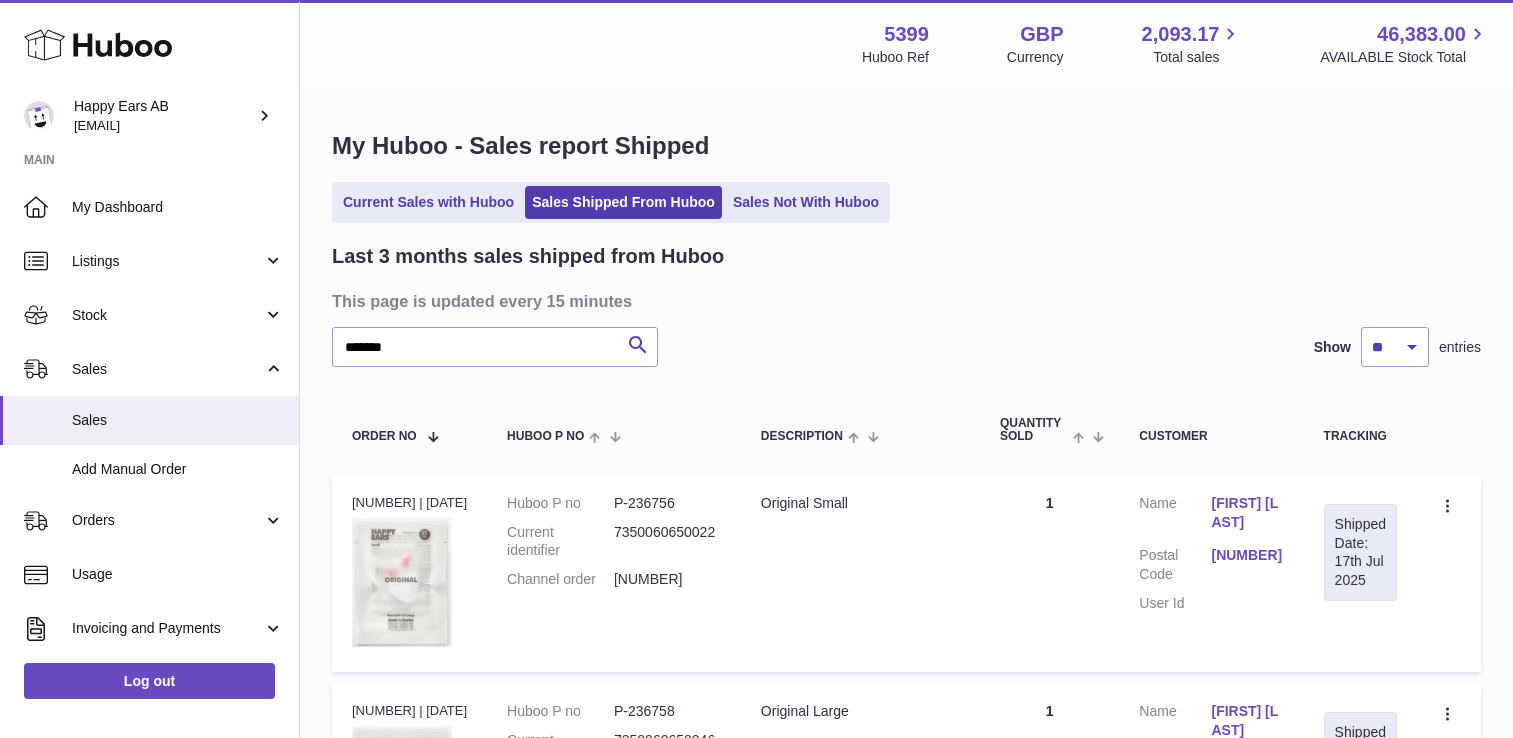 scroll, scrollTop: 71, scrollLeft: 0, axis: vertical 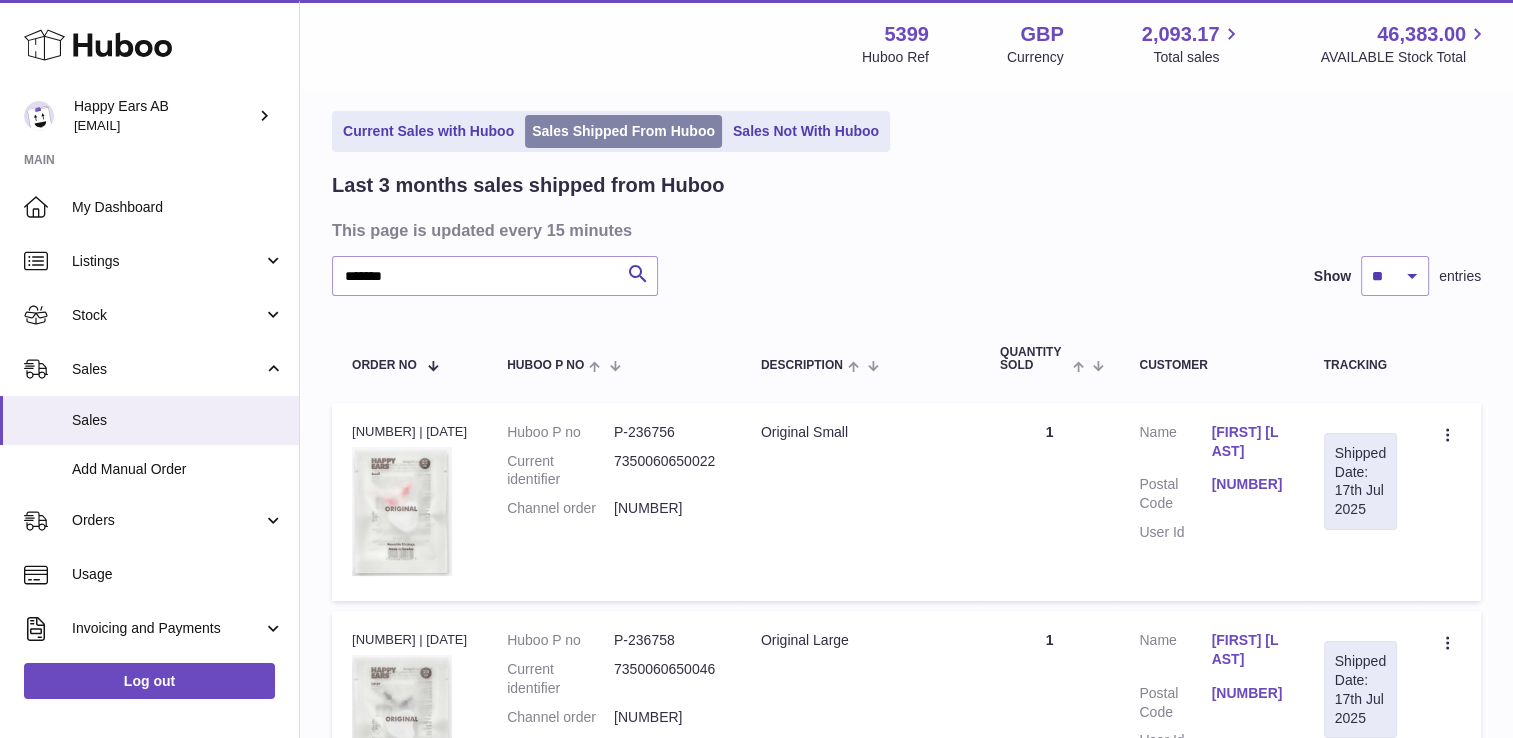 click on "Sales Shipped From Huboo" at bounding box center [623, 131] 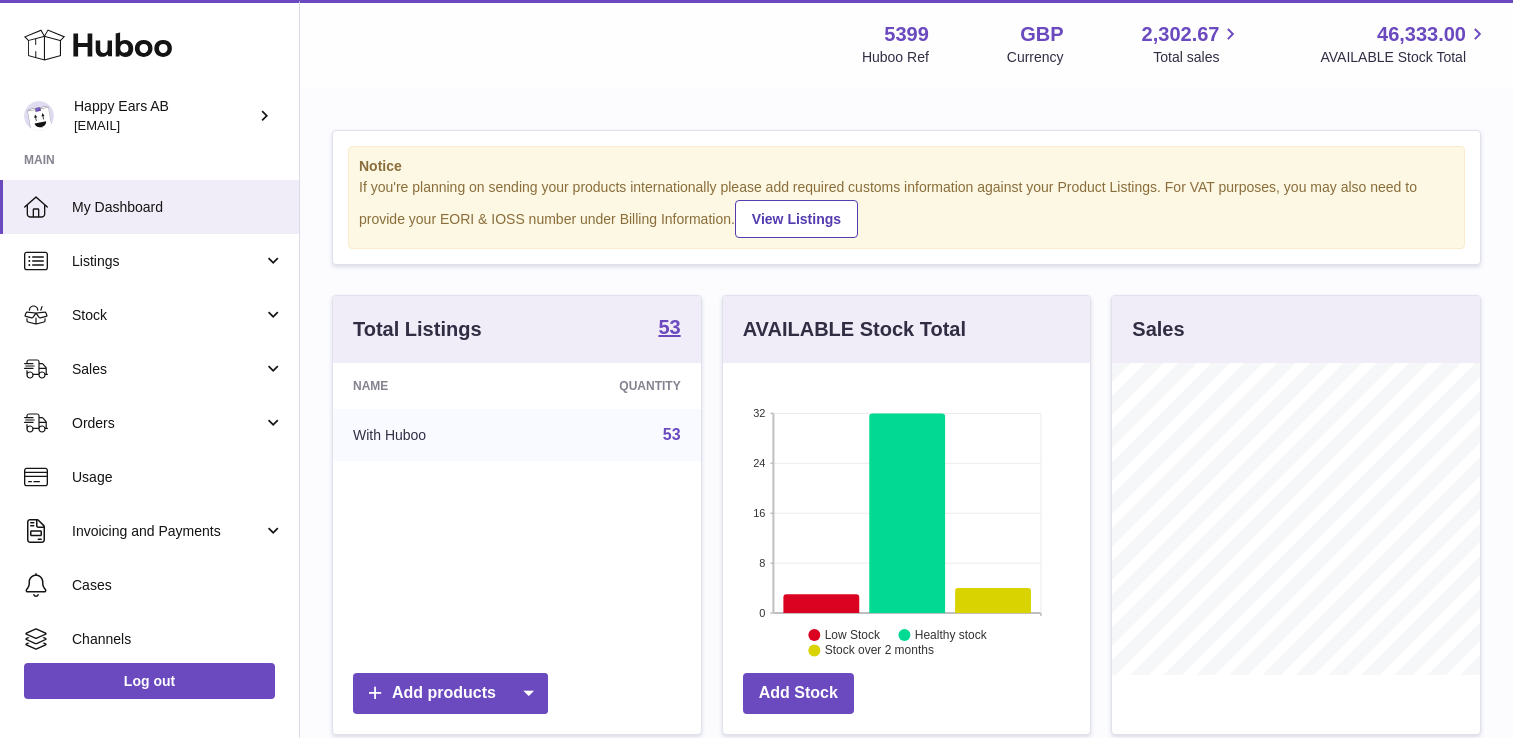 scroll, scrollTop: 0, scrollLeft: 0, axis: both 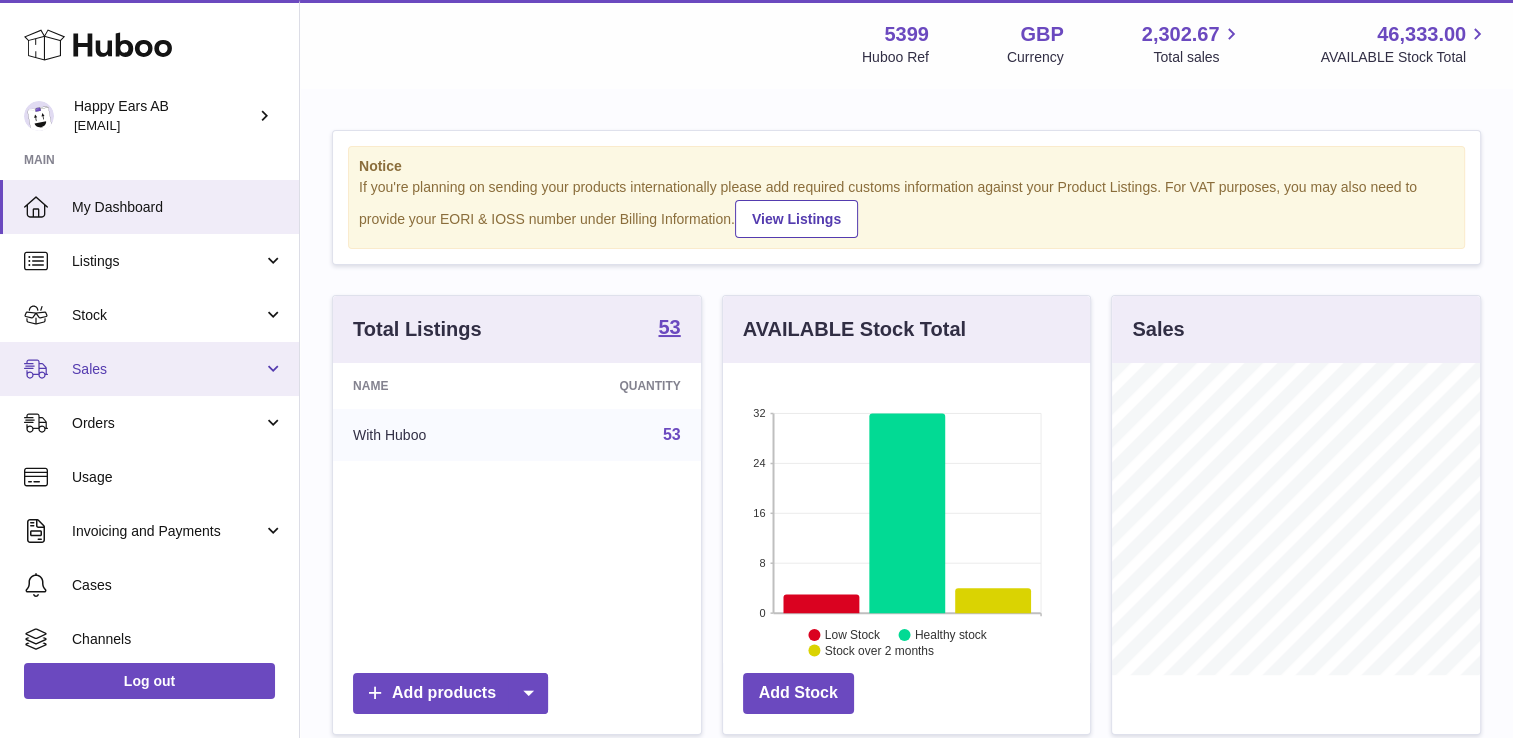 click on "Sales" at bounding box center (149, 369) 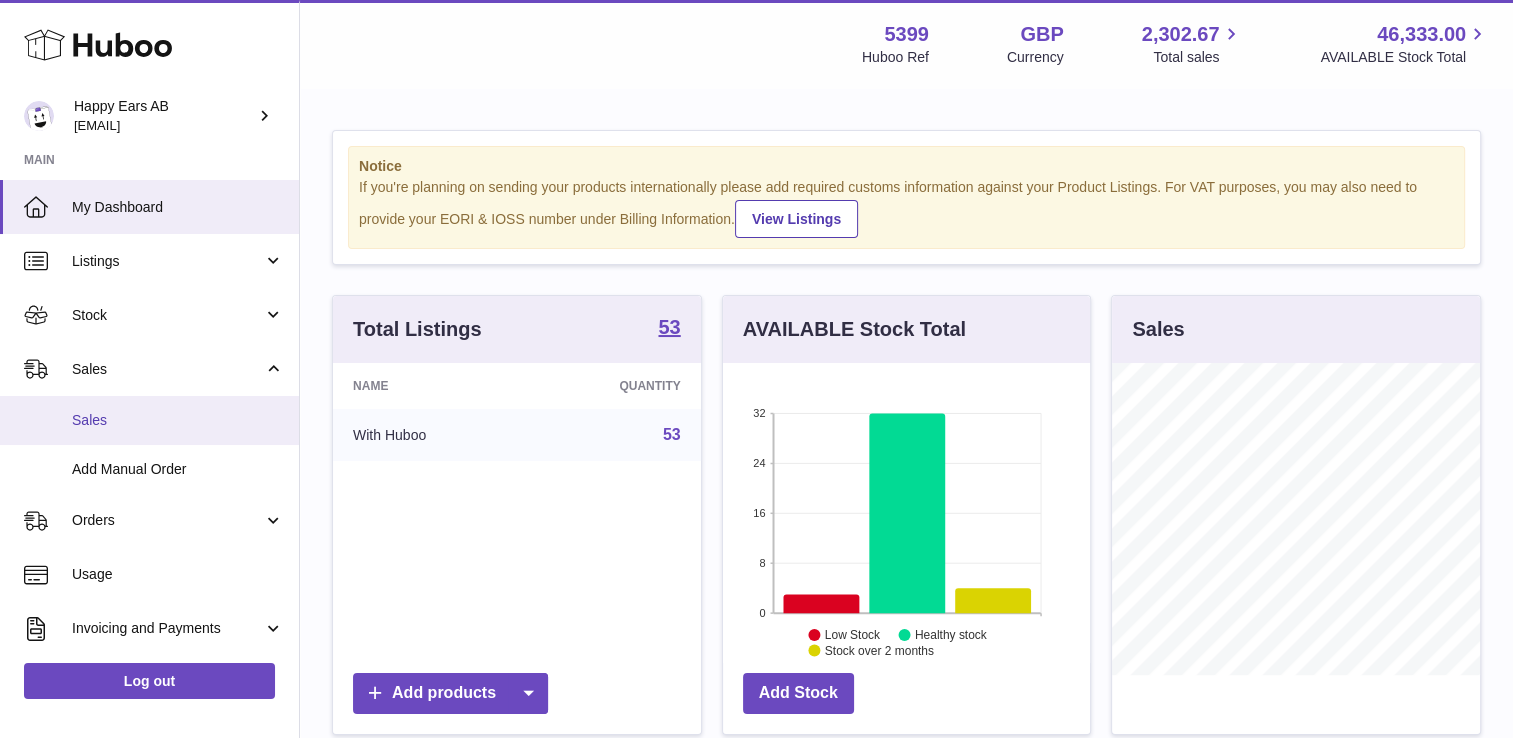 click on "Sales" at bounding box center [149, 420] 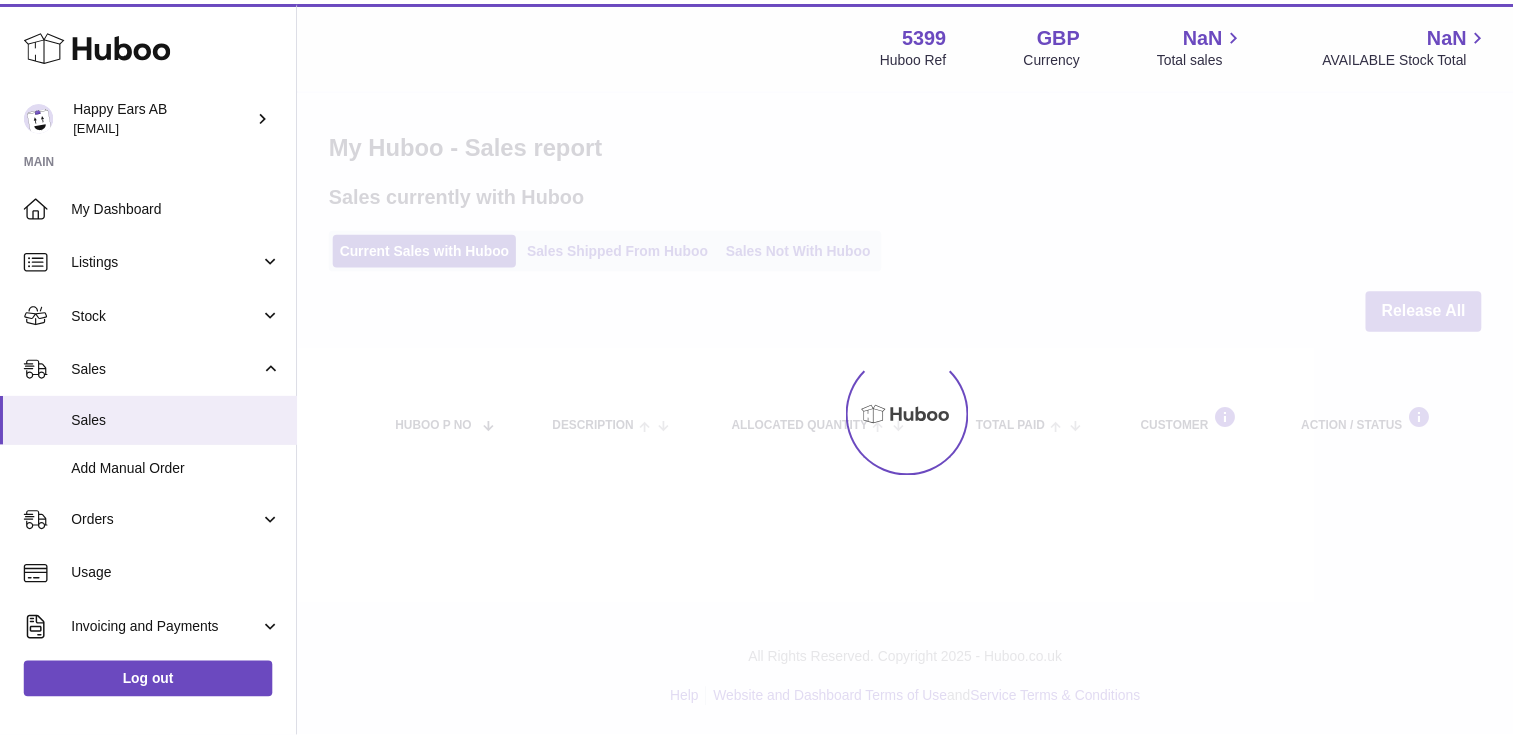 scroll, scrollTop: 0, scrollLeft: 0, axis: both 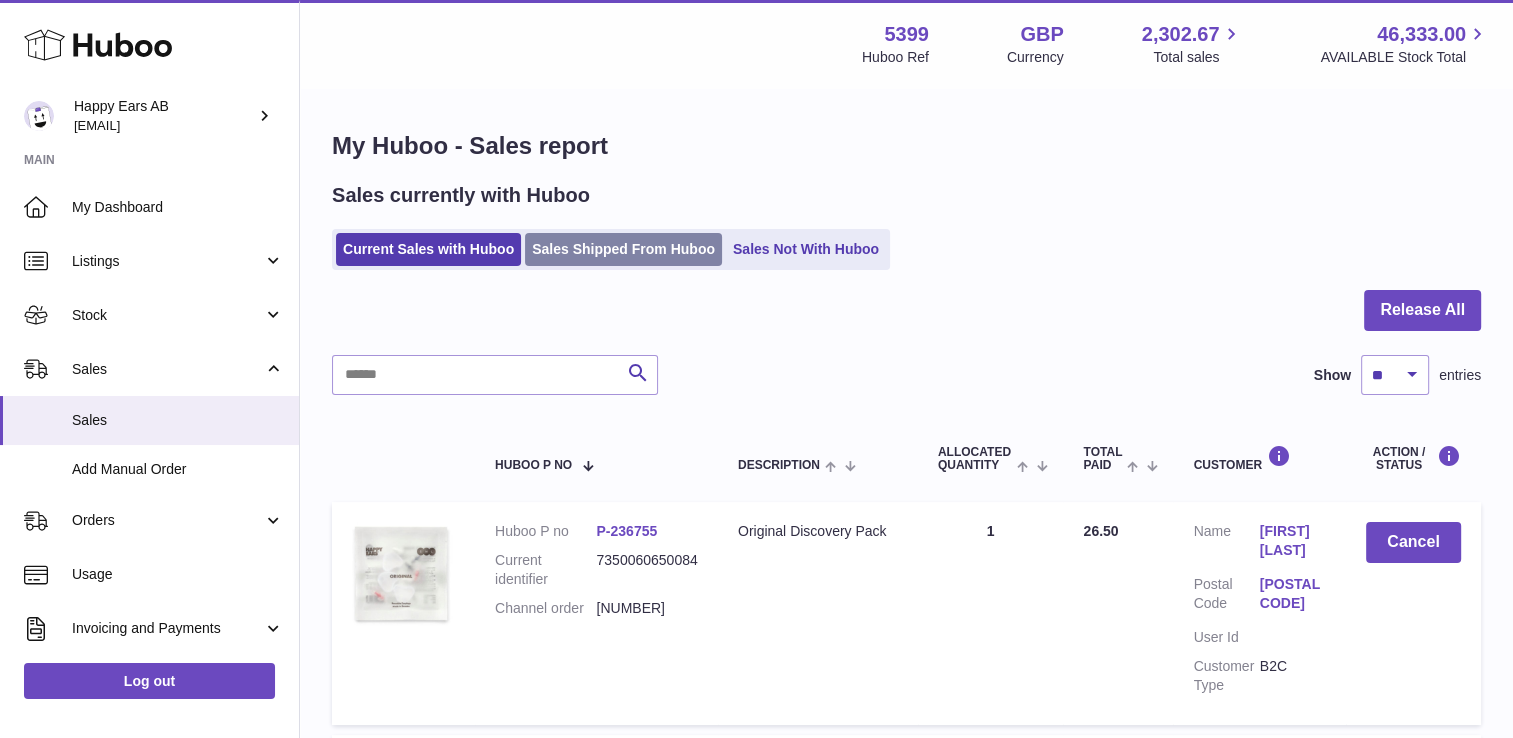 click on "Sales Shipped From Huboo" at bounding box center [623, 249] 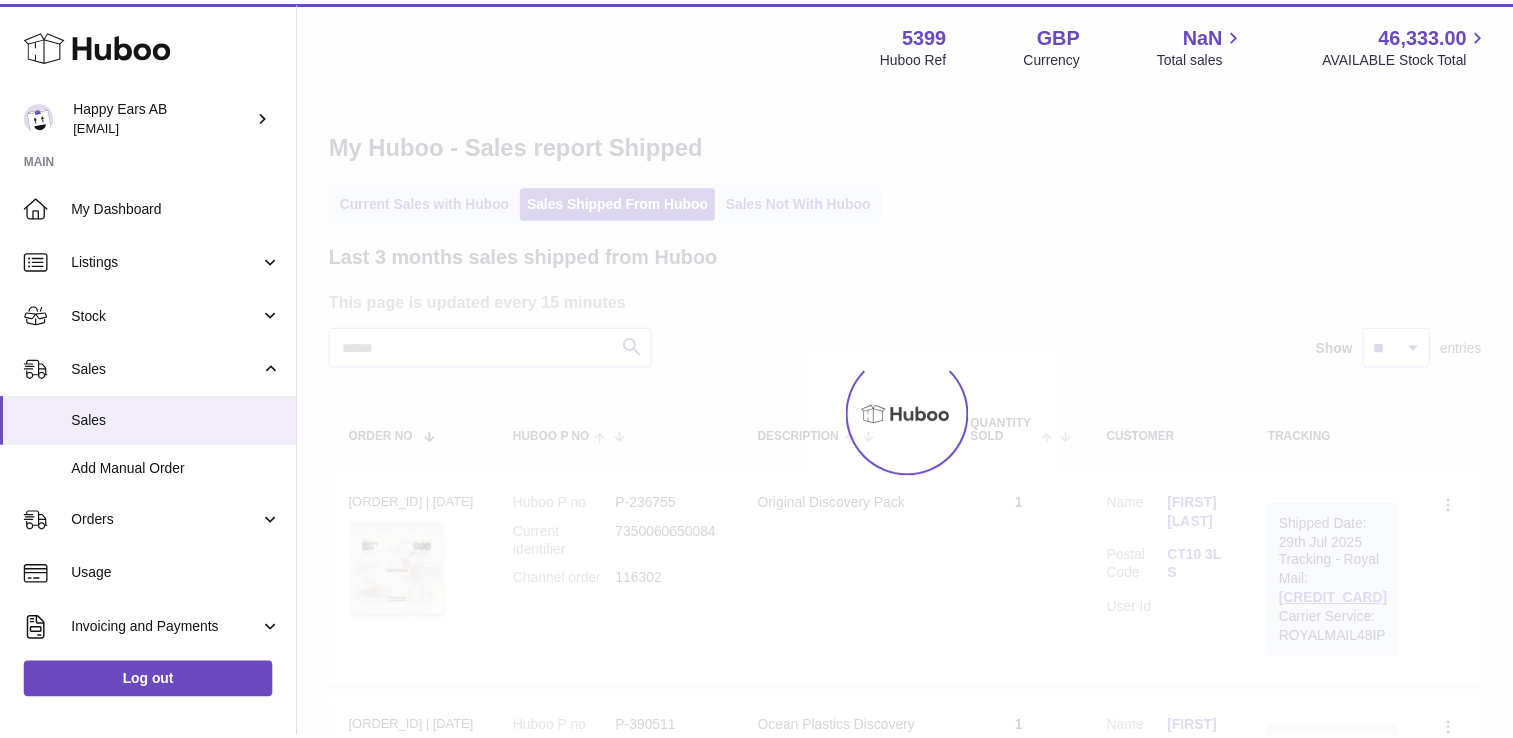 scroll, scrollTop: 0, scrollLeft: 0, axis: both 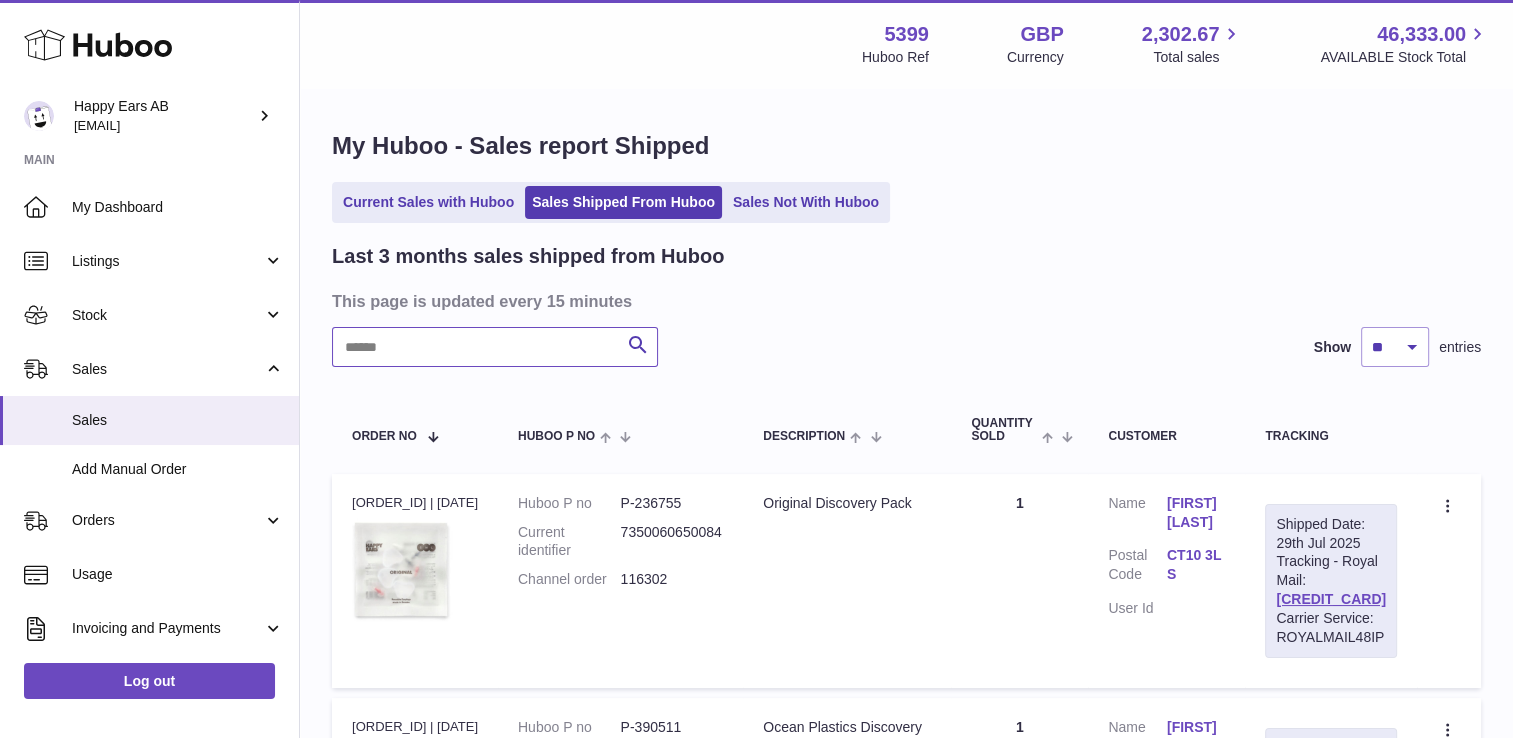 click at bounding box center (495, 347) 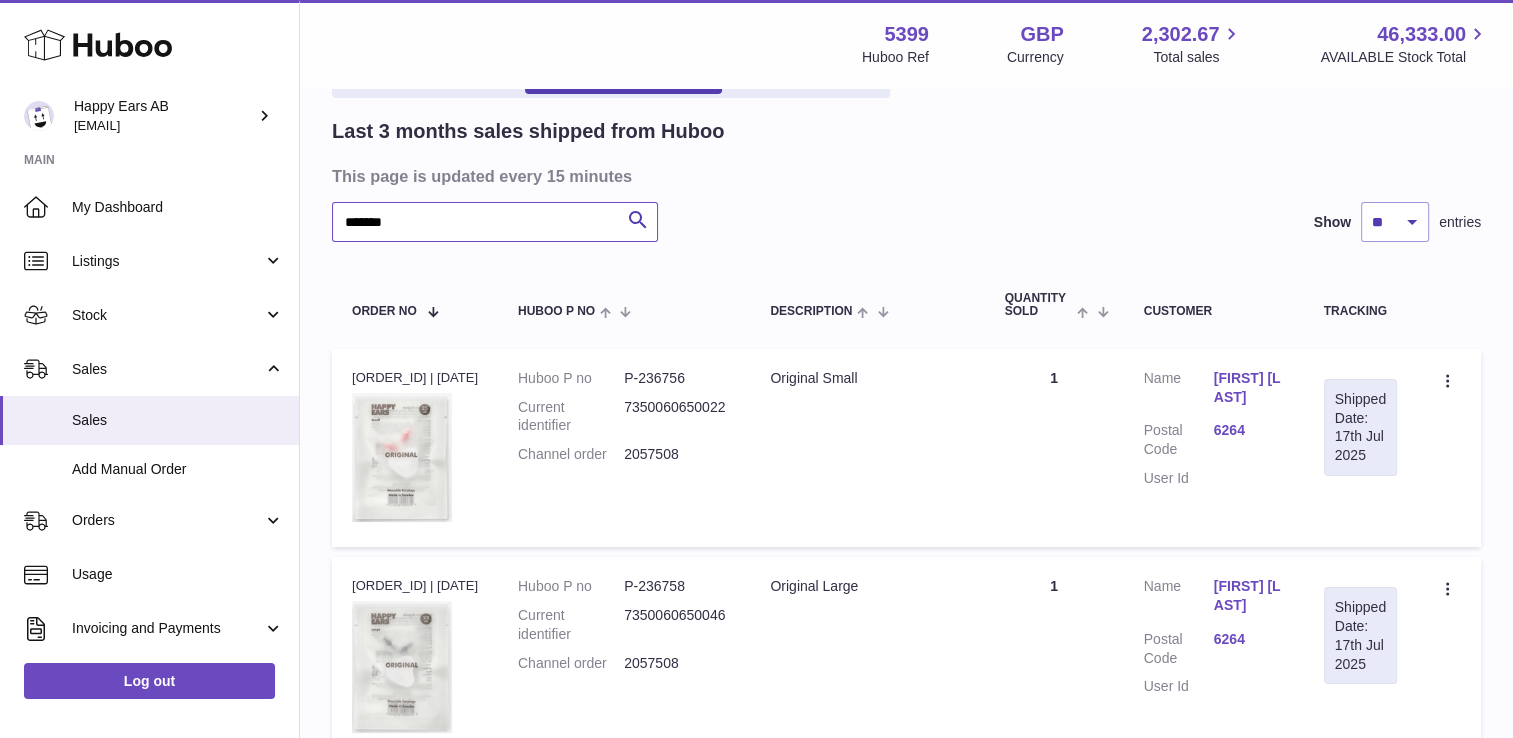 scroll, scrollTop: 143, scrollLeft: 0, axis: vertical 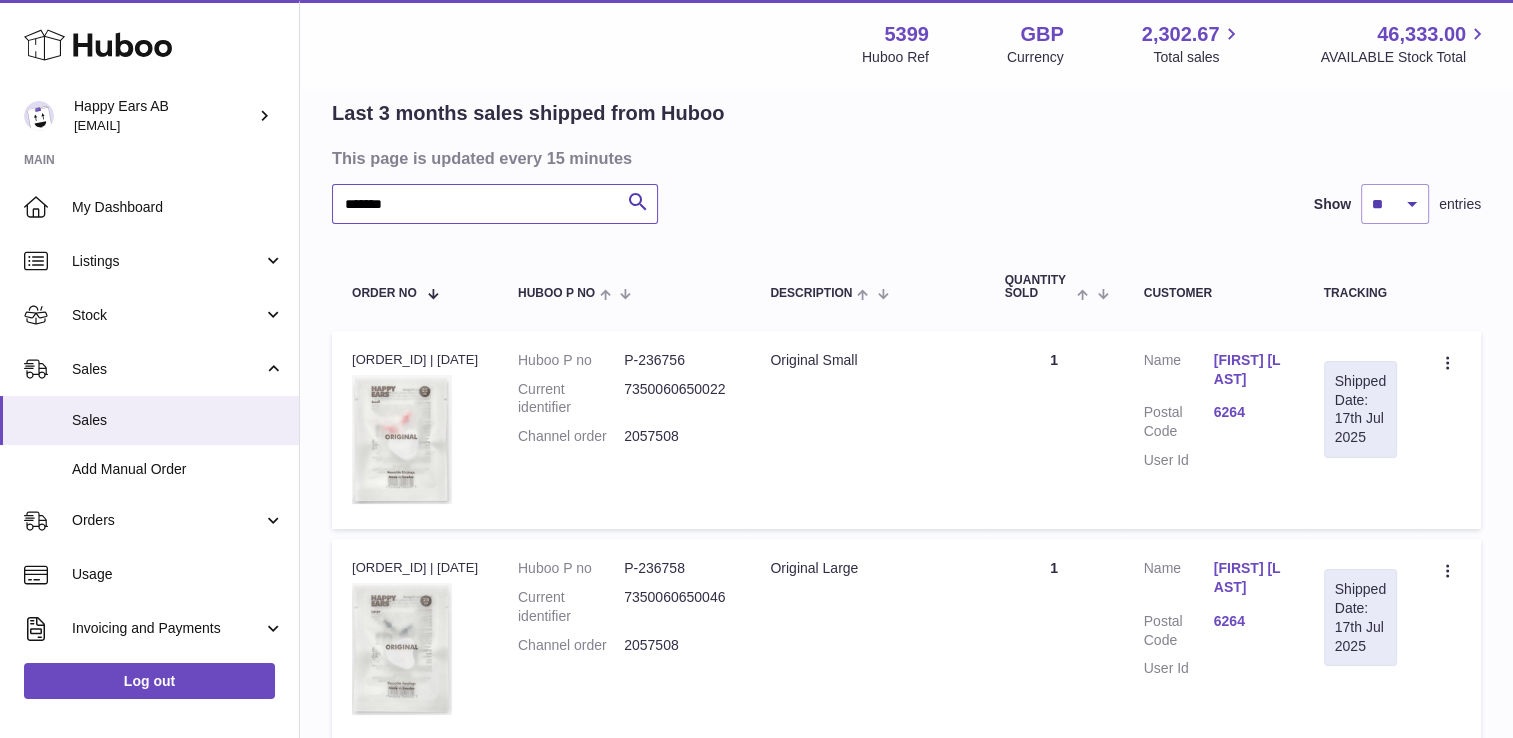 type on "*******" 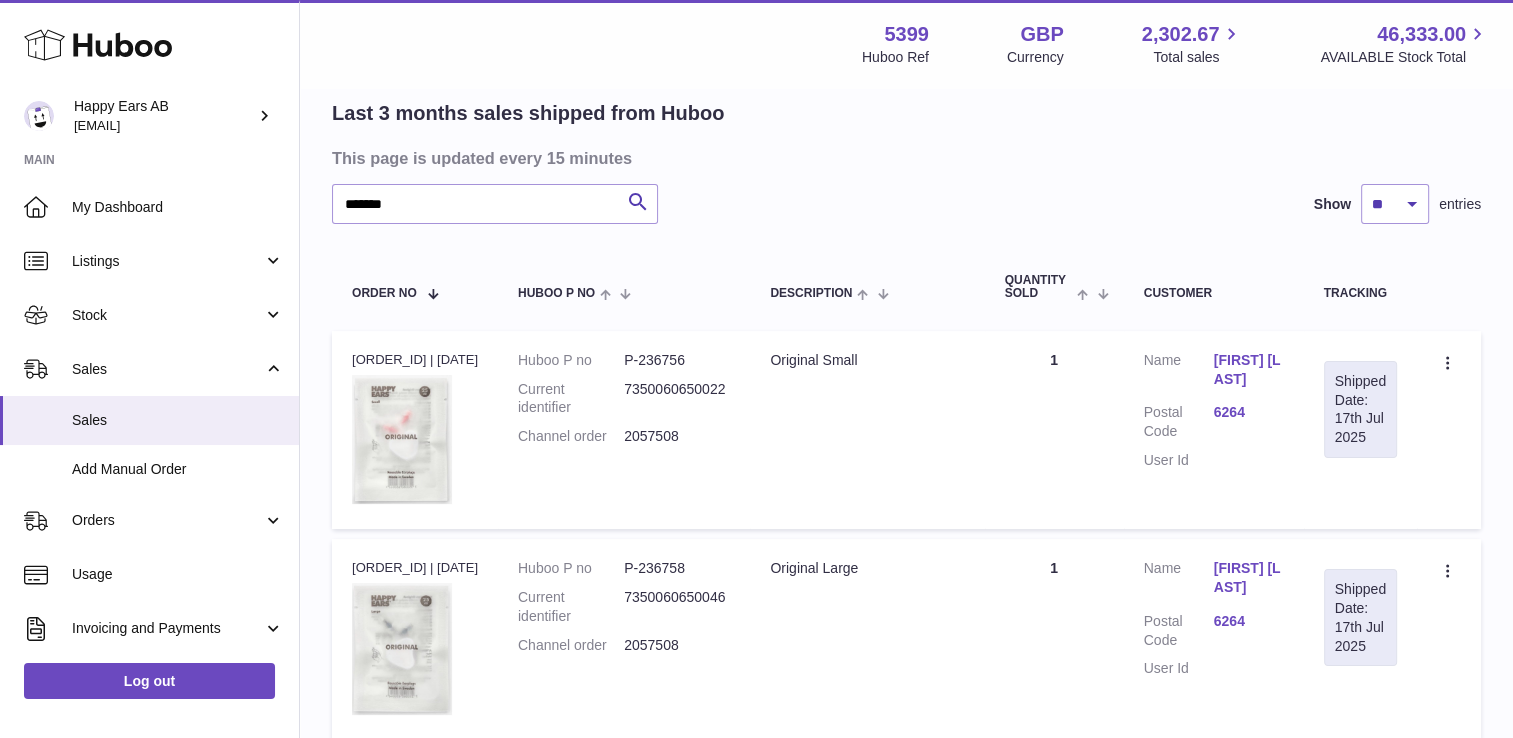 click on "Quantity
1" at bounding box center [1054, 430] 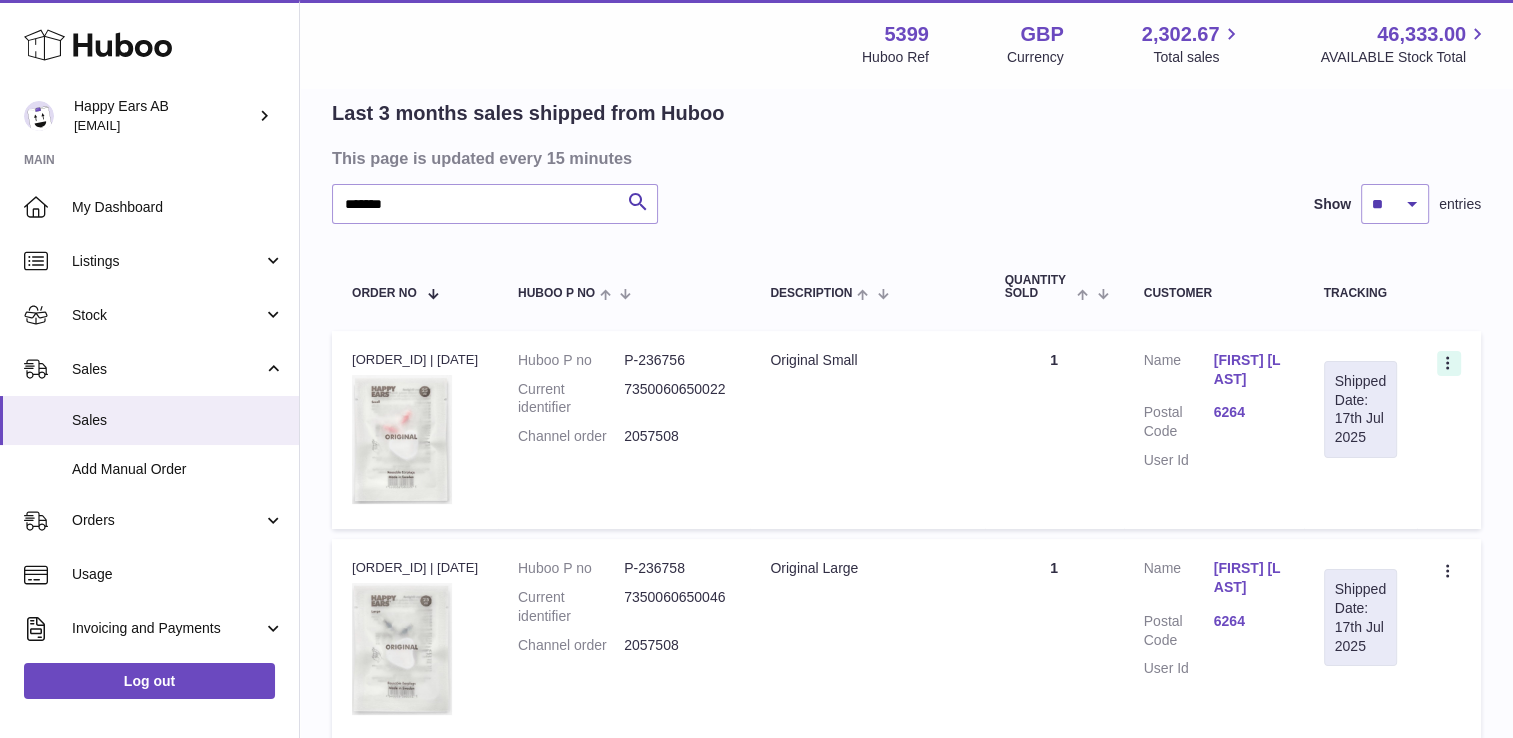 click 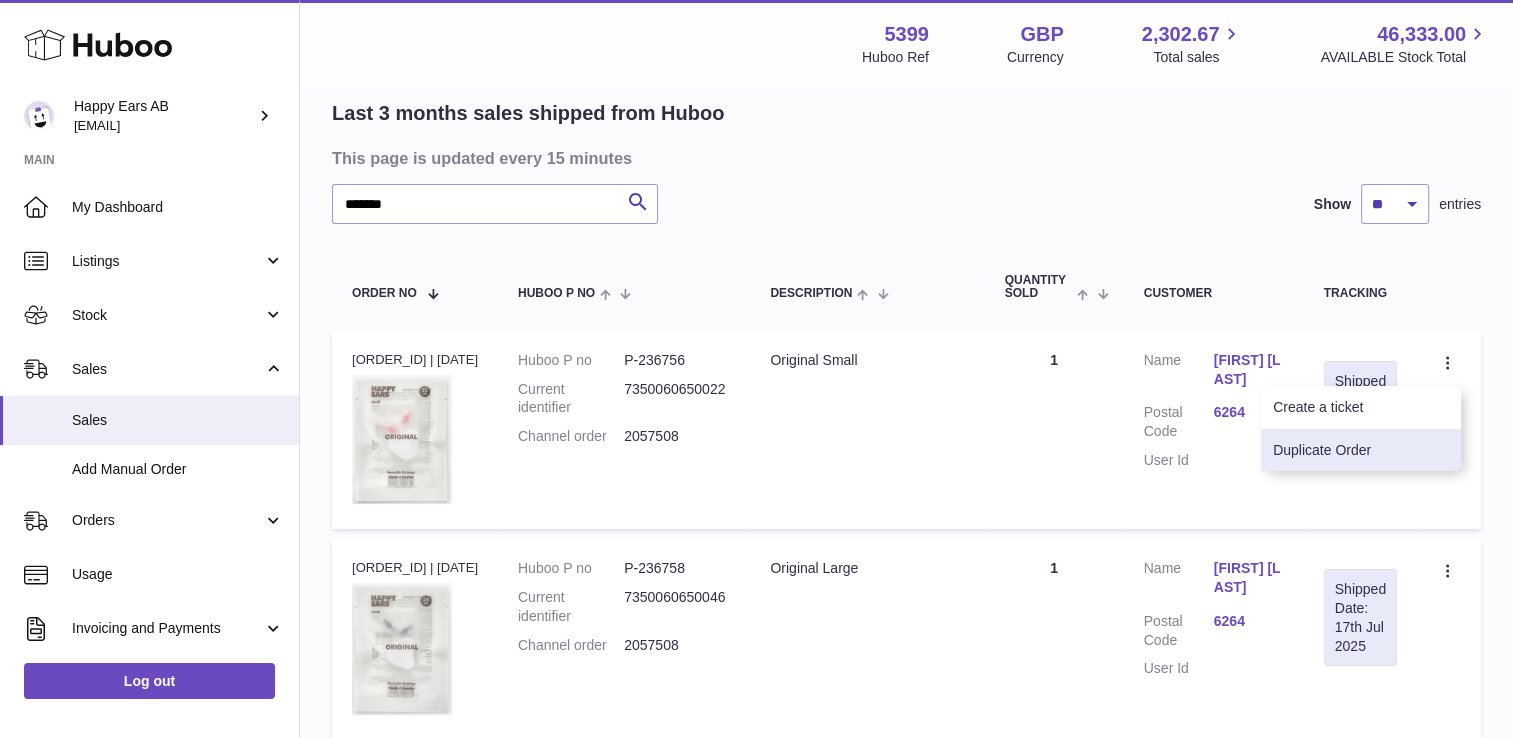click on "Duplicate Order" at bounding box center (1361, 450) 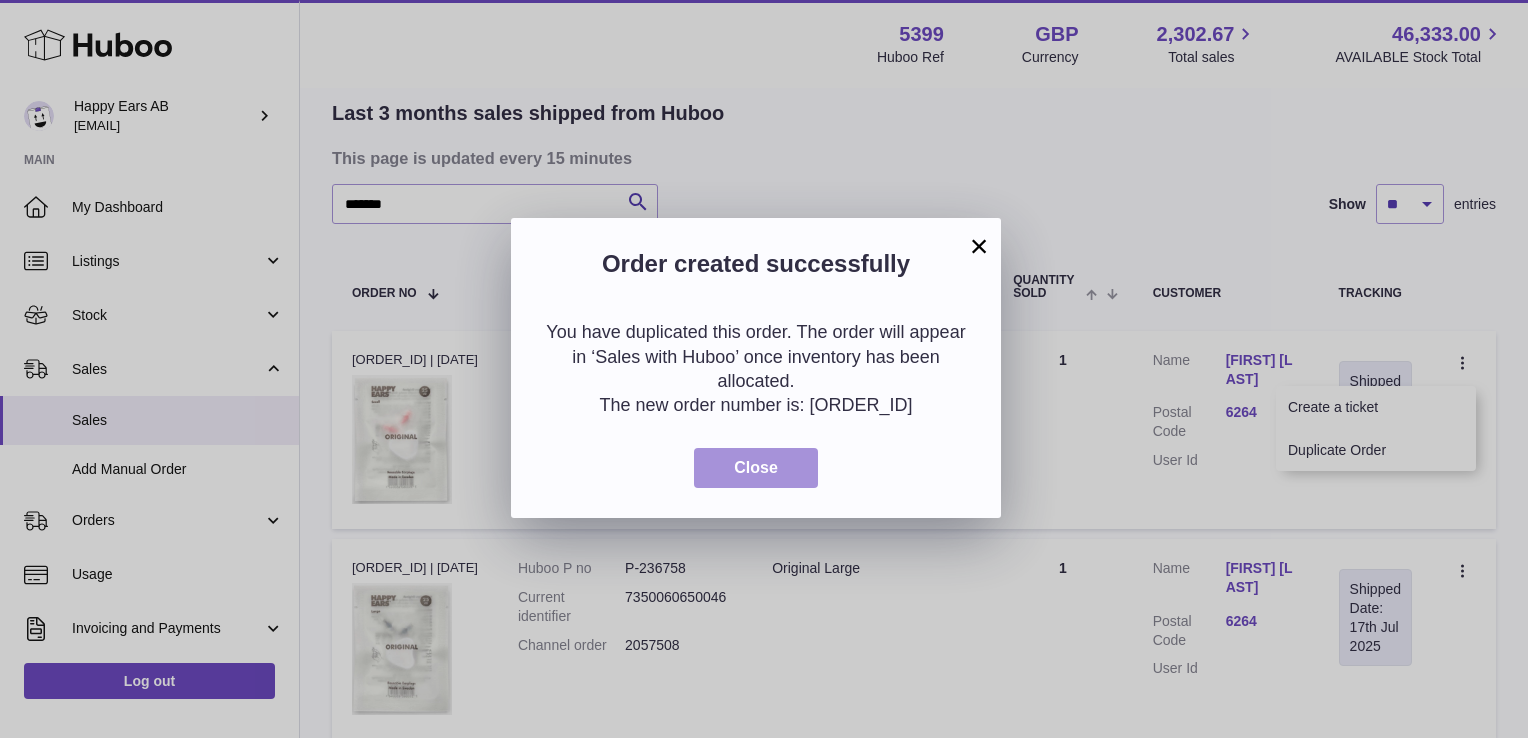click on "Close" at bounding box center (756, 468) 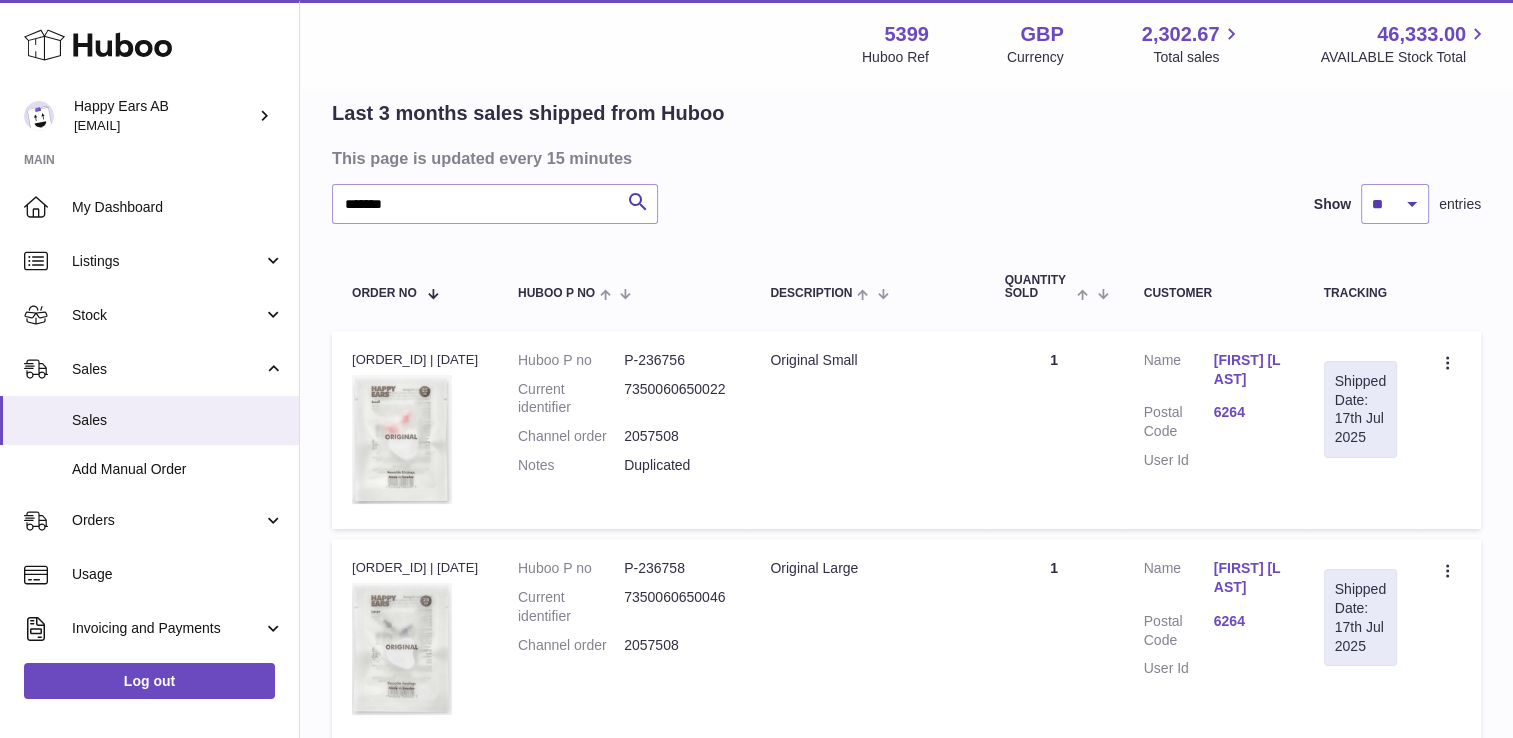 click on "Create a ticket
Duplicate Order" at bounding box center [1449, 639] 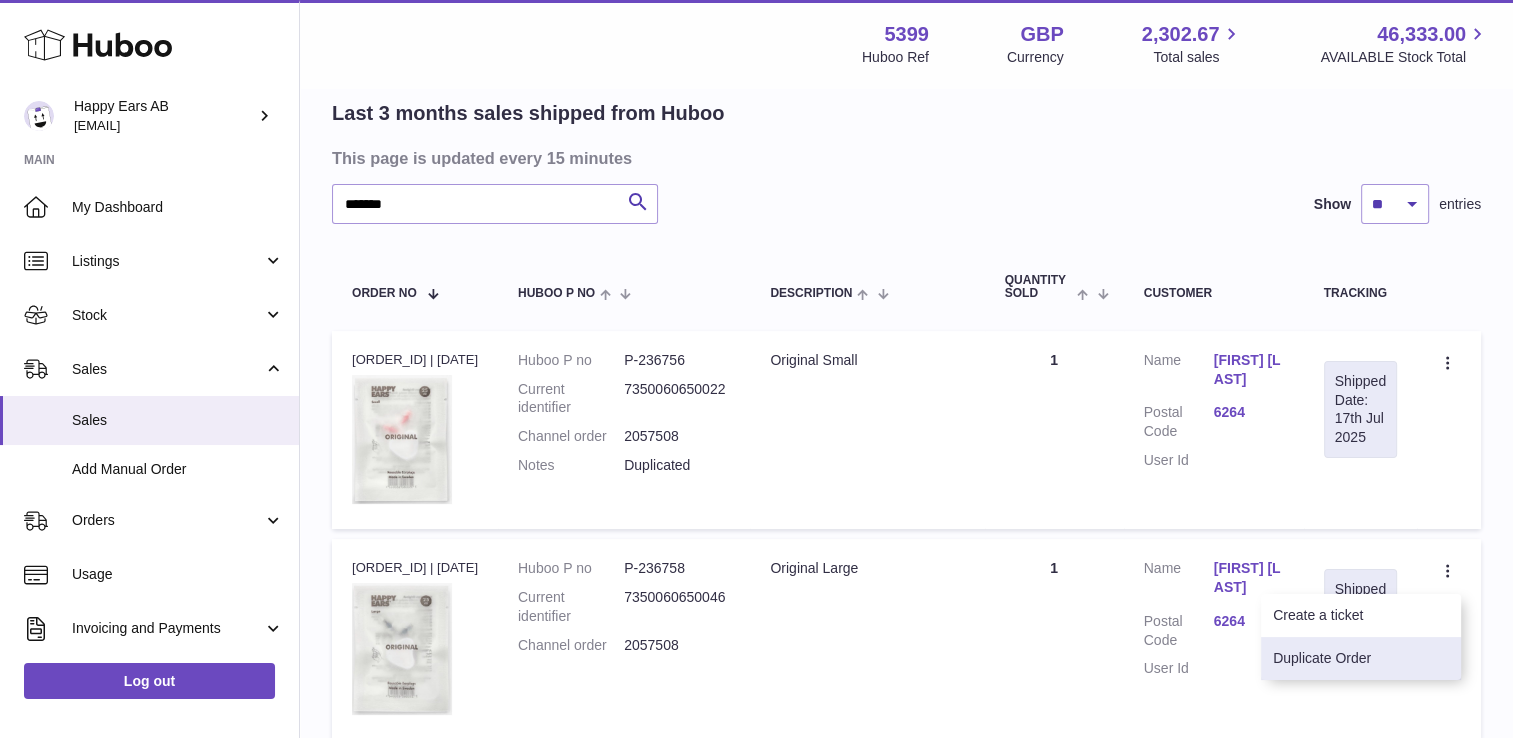 click on "Duplicate Order" at bounding box center (1361, 658) 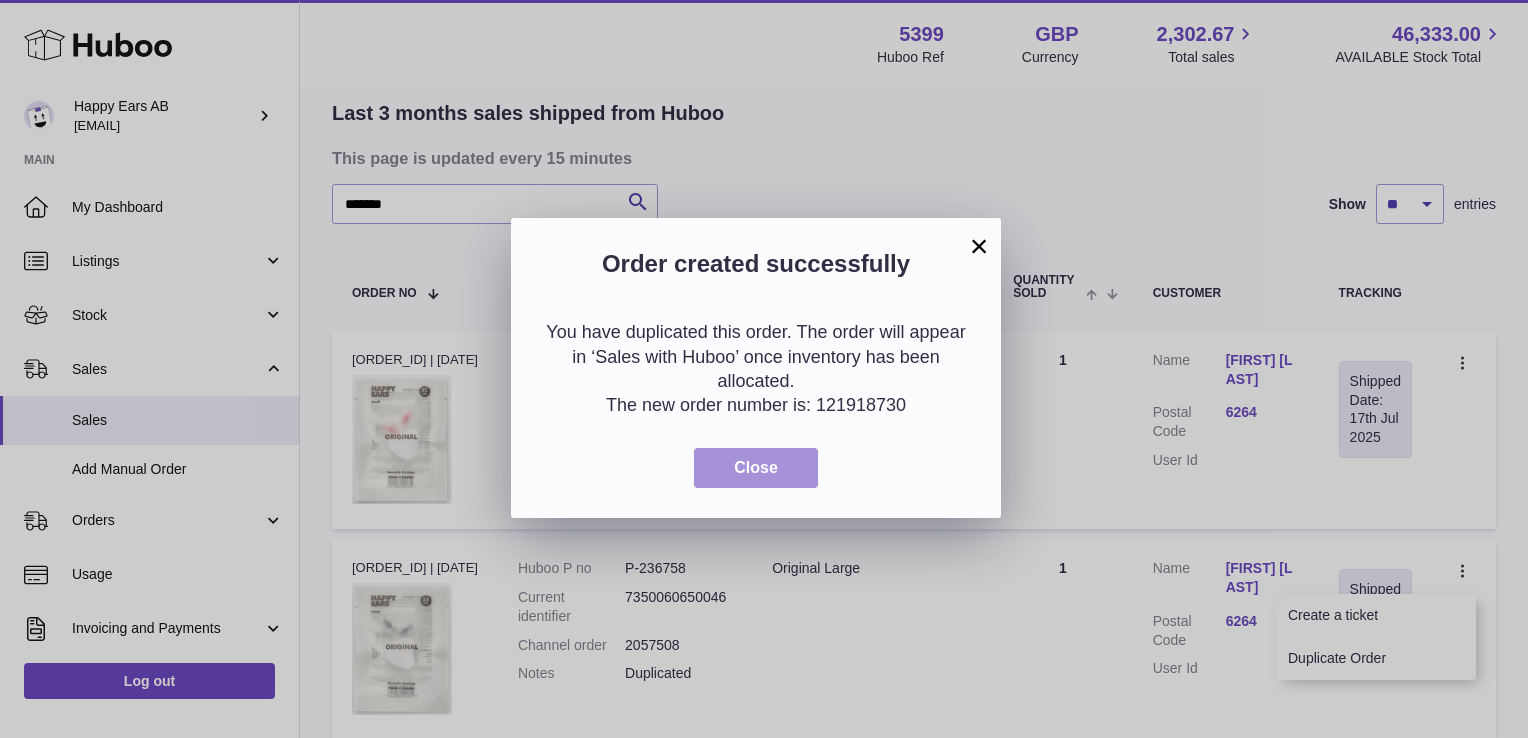 click on "Close" at bounding box center (756, 468) 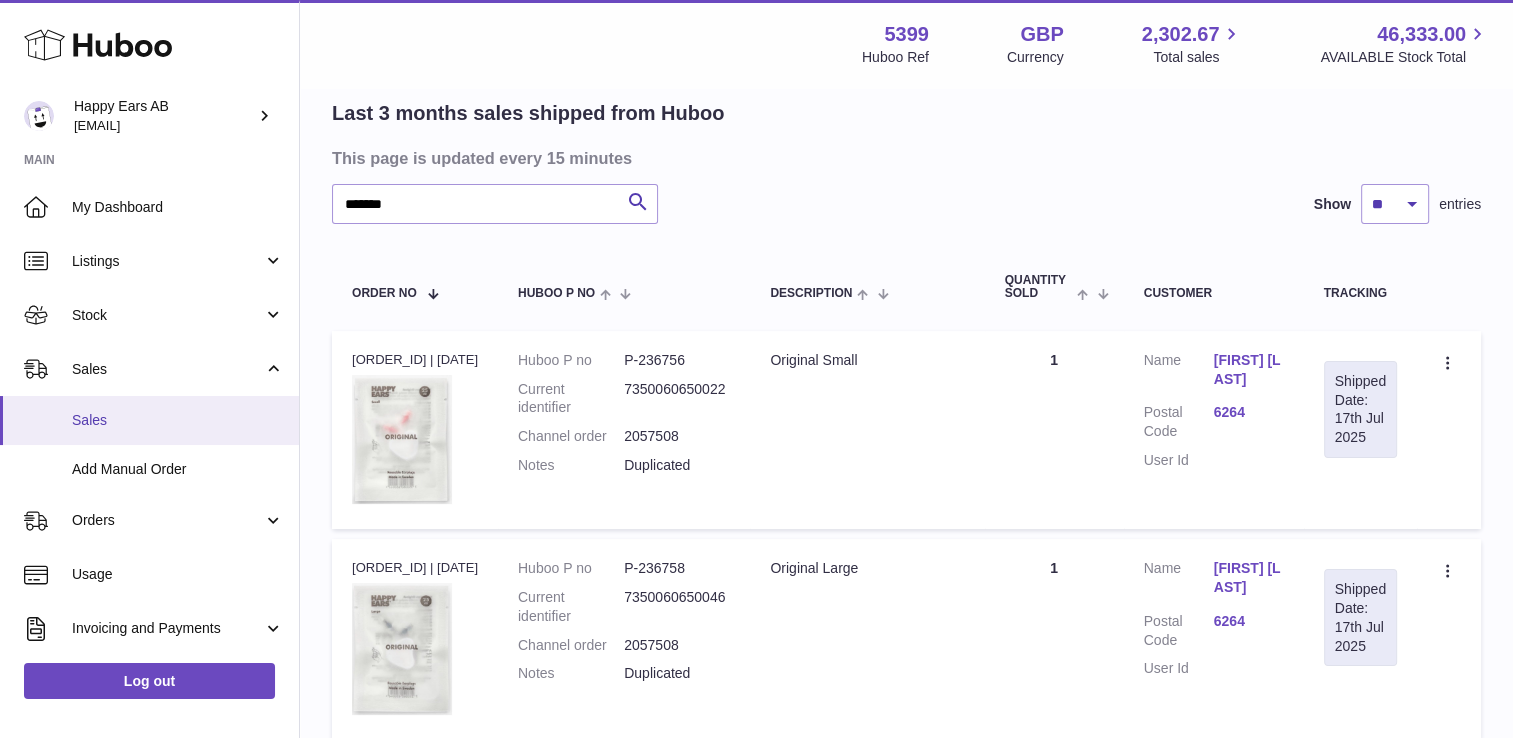 click on "Sales" at bounding box center [178, 420] 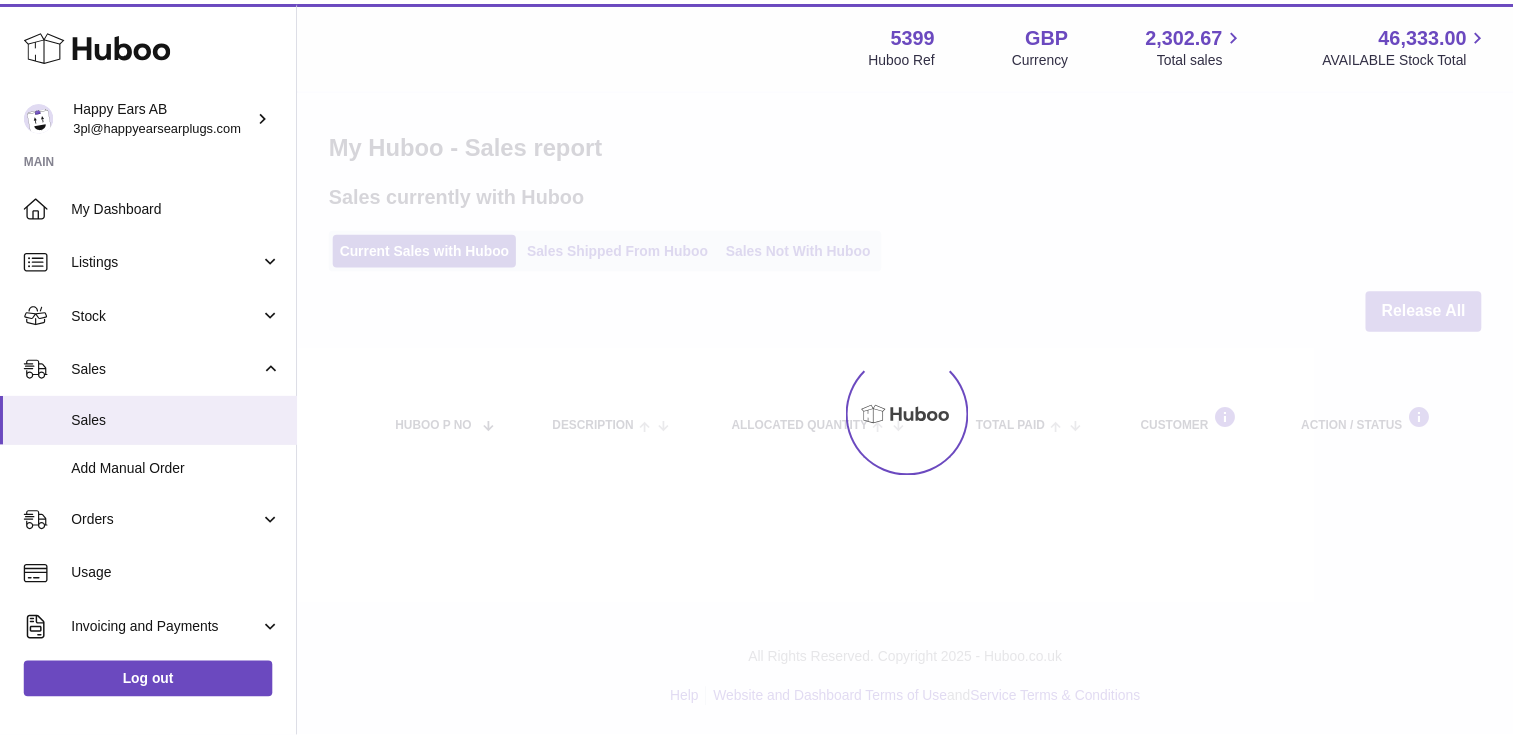 scroll, scrollTop: 0, scrollLeft: 0, axis: both 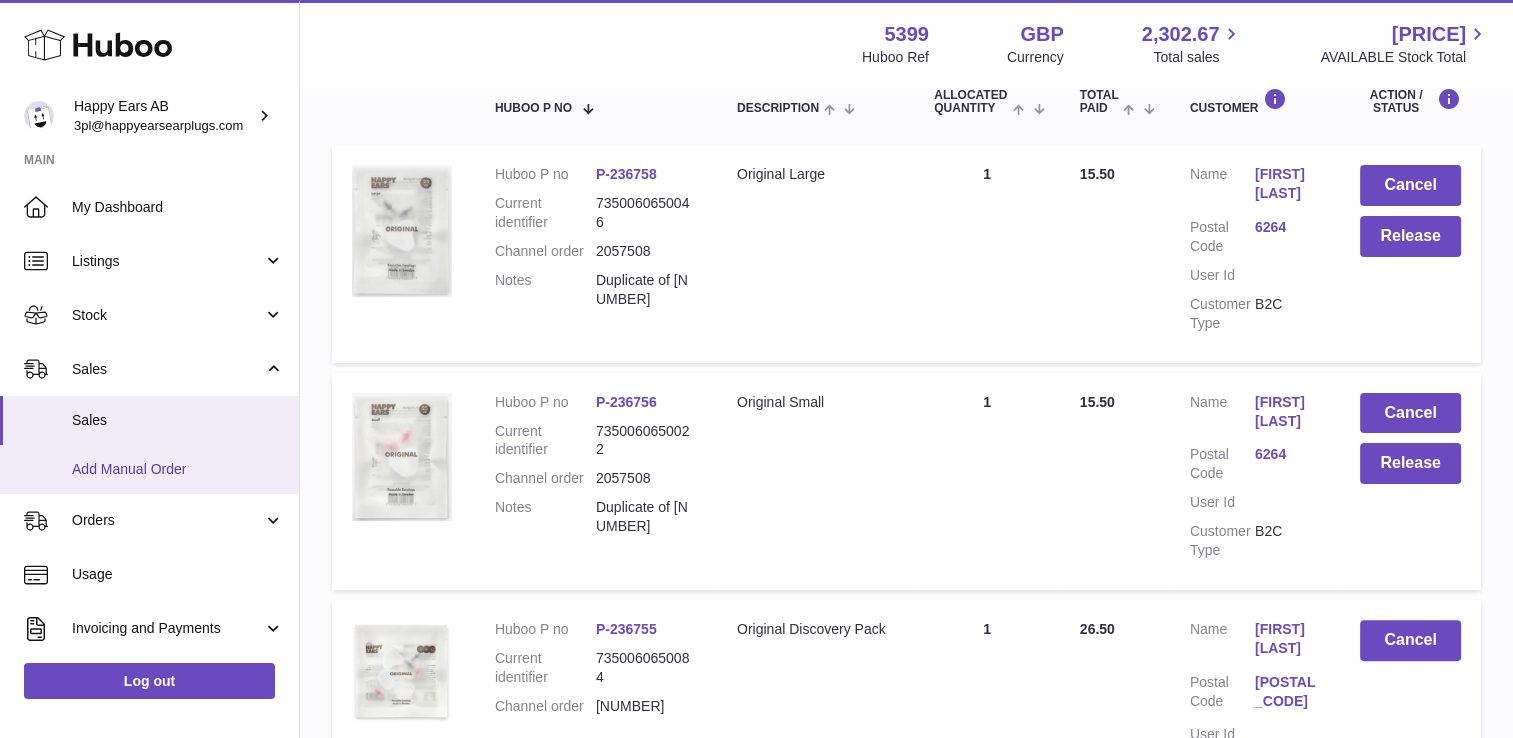click on "Add Manual Order" at bounding box center (178, 469) 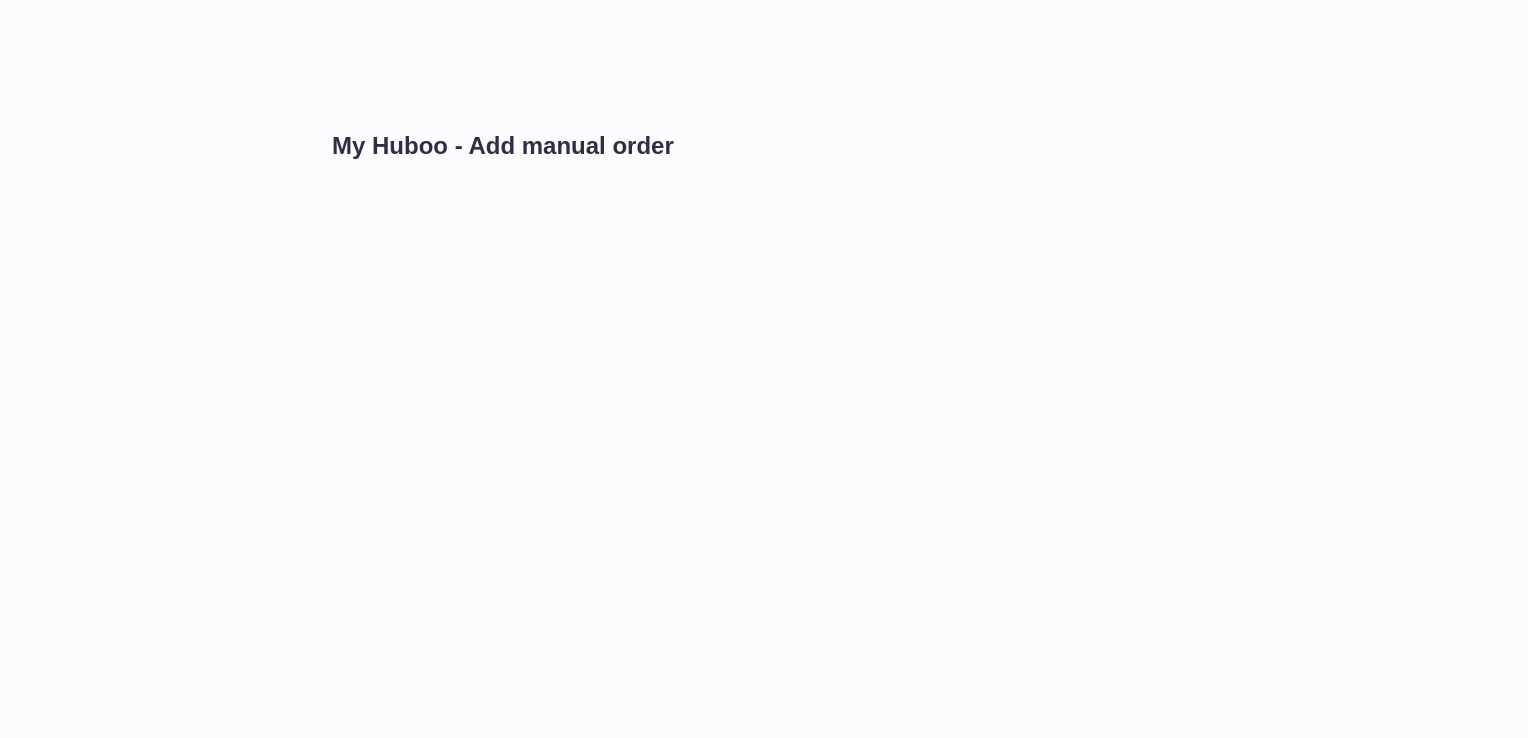 scroll, scrollTop: 0, scrollLeft: 0, axis: both 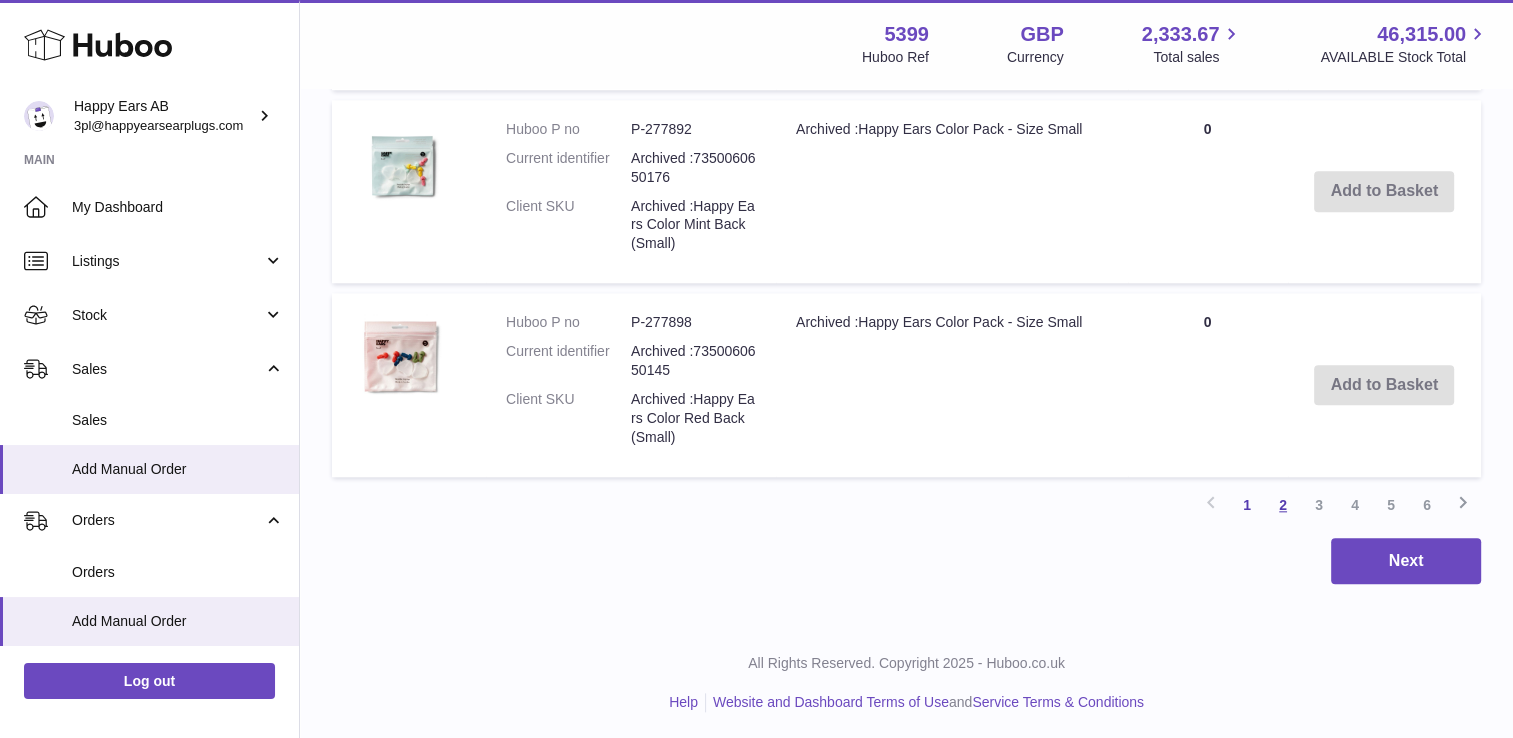 click on "2" at bounding box center [1283, 505] 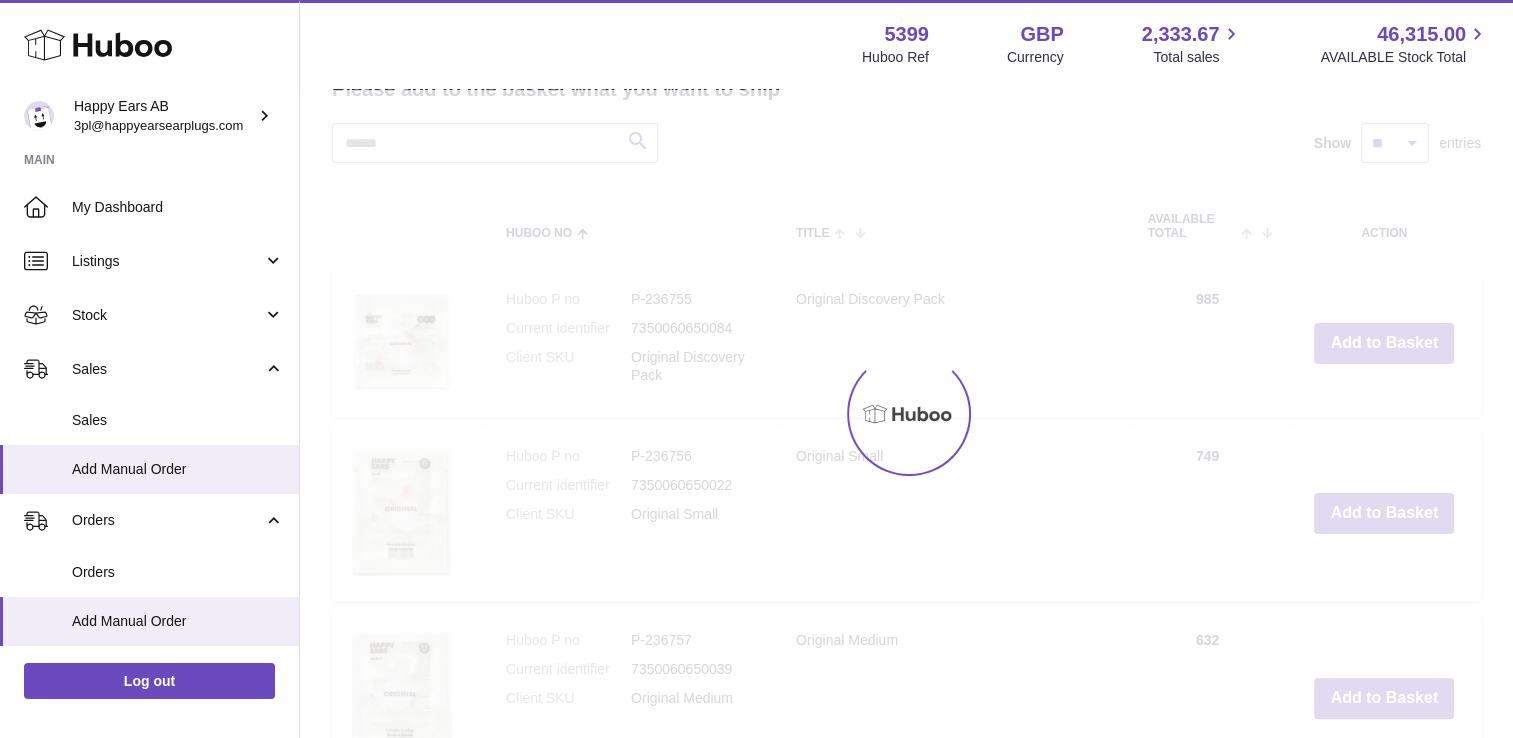 scroll, scrollTop: 90, scrollLeft: 0, axis: vertical 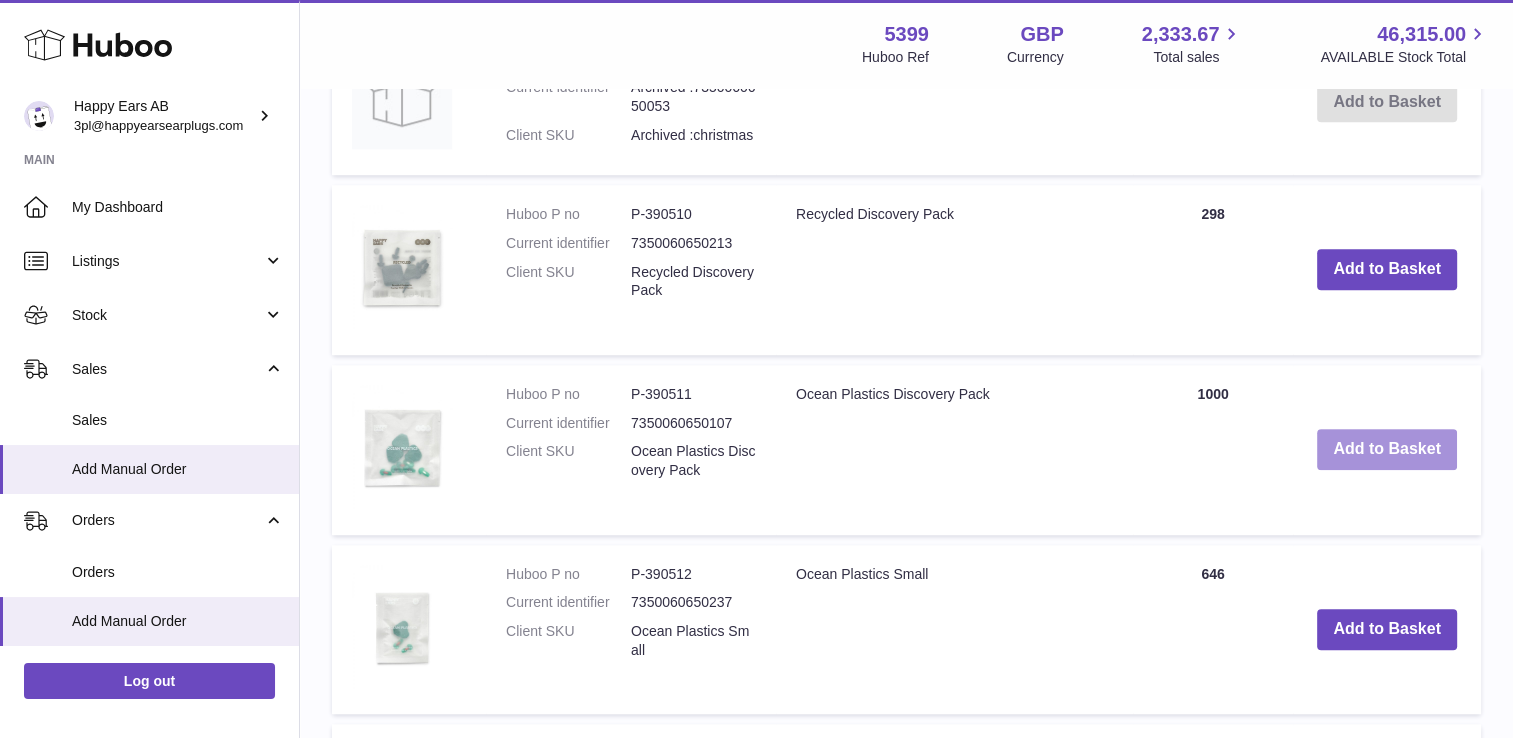 click on "Add to Basket" at bounding box center [1387, 449] 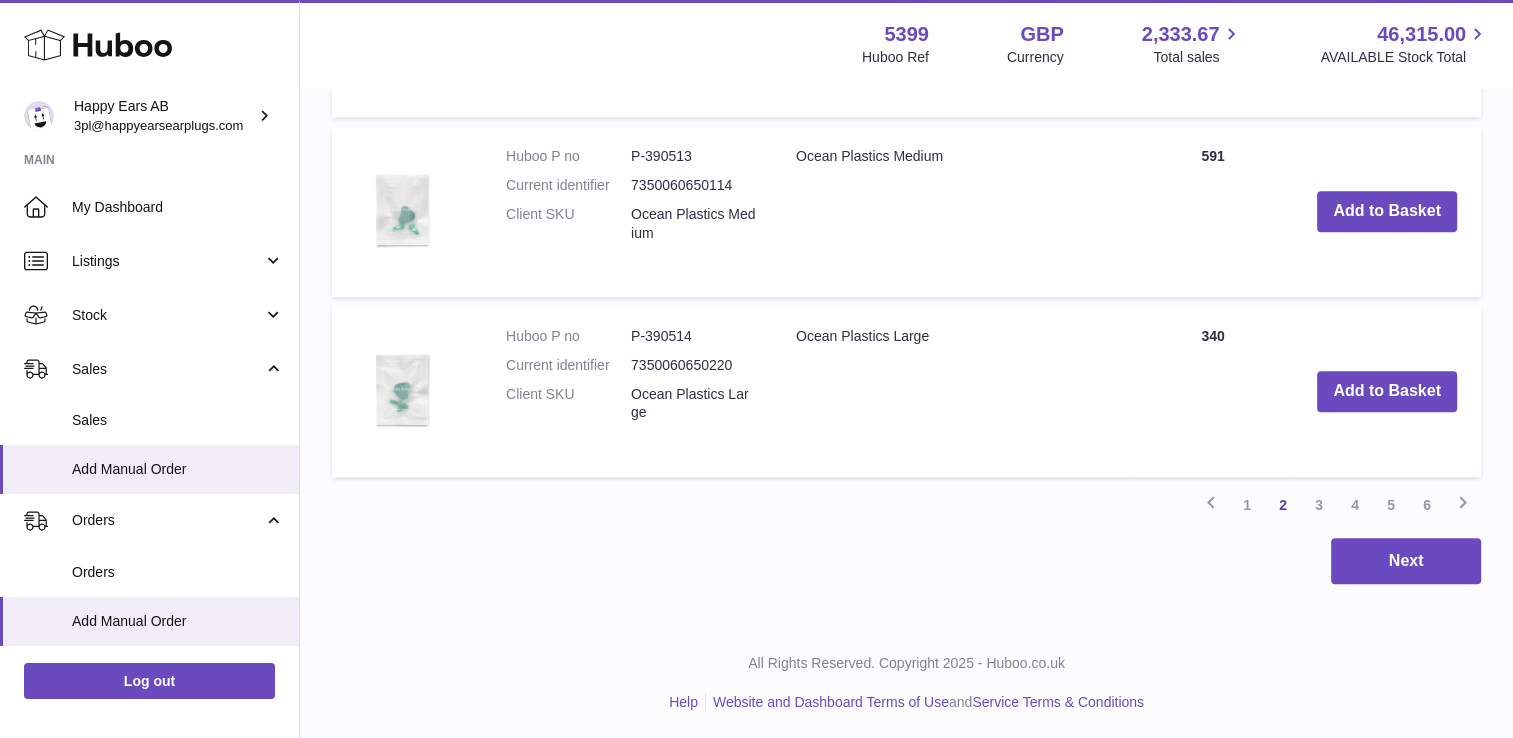 scroll, scrollTop: 0, scrollLeft: 0, axis: both 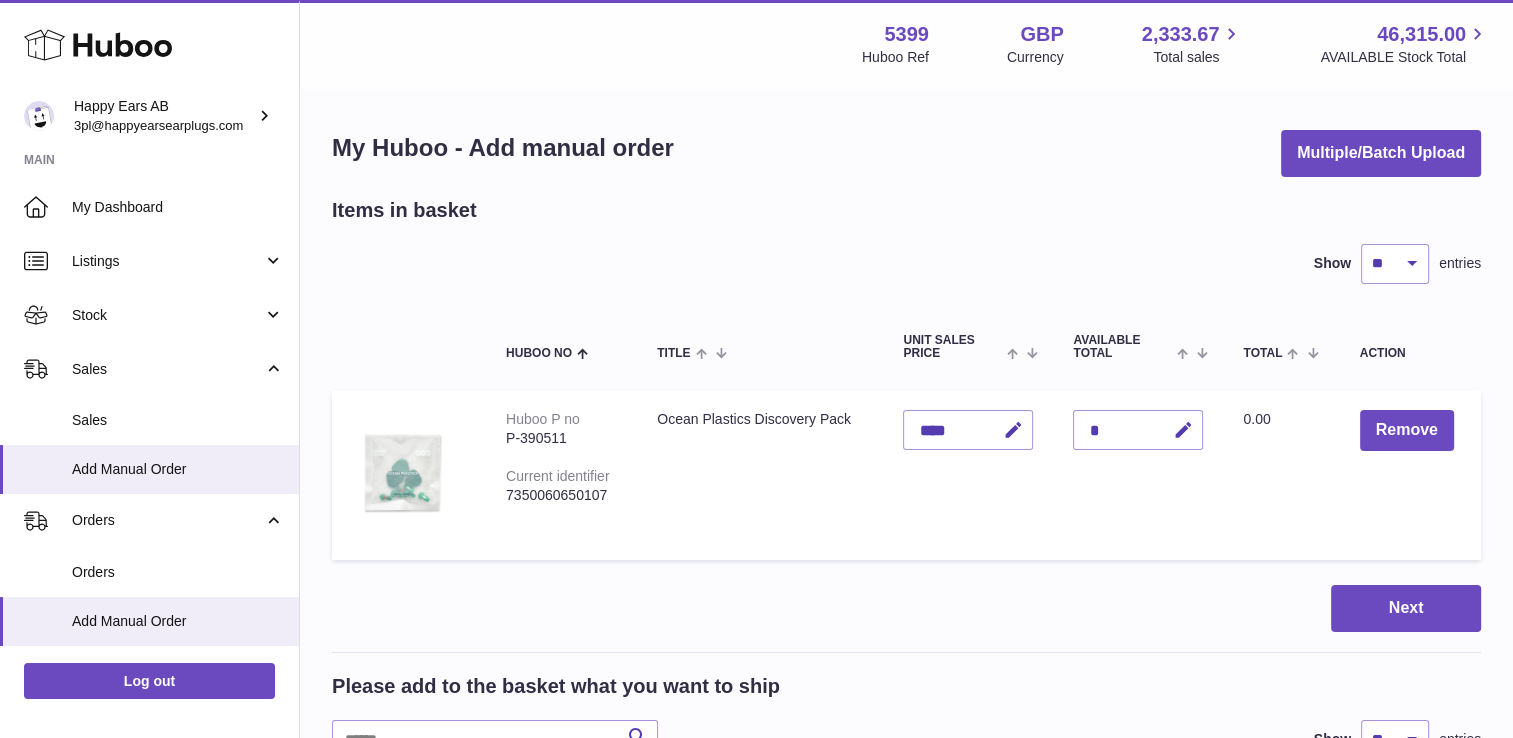 click on "Items in basket
Show
** ** ** ***
entries
Huboo no       Title       Unit Sales Price       AVAILABLE Total       Total
Action
Huboo P no   P-390511   Current identifier   7350060650107
Ocean Plastics Discovery Pack
Unit Sales Price
****
Quantity
*
Total   0.00
Remove
Next
Please add to the basket what you want to ship       Search
Show
** ** ** ***
entries
Huboo no       Title
AVAILABLE Total
Action
Huboo P no   P-277905   Current identifier   Archived :7350060650152     Client SKU   Archived :Happy Ears Color Green Back (Medium)     Quantity 0" at bounding box center (906, 1495) 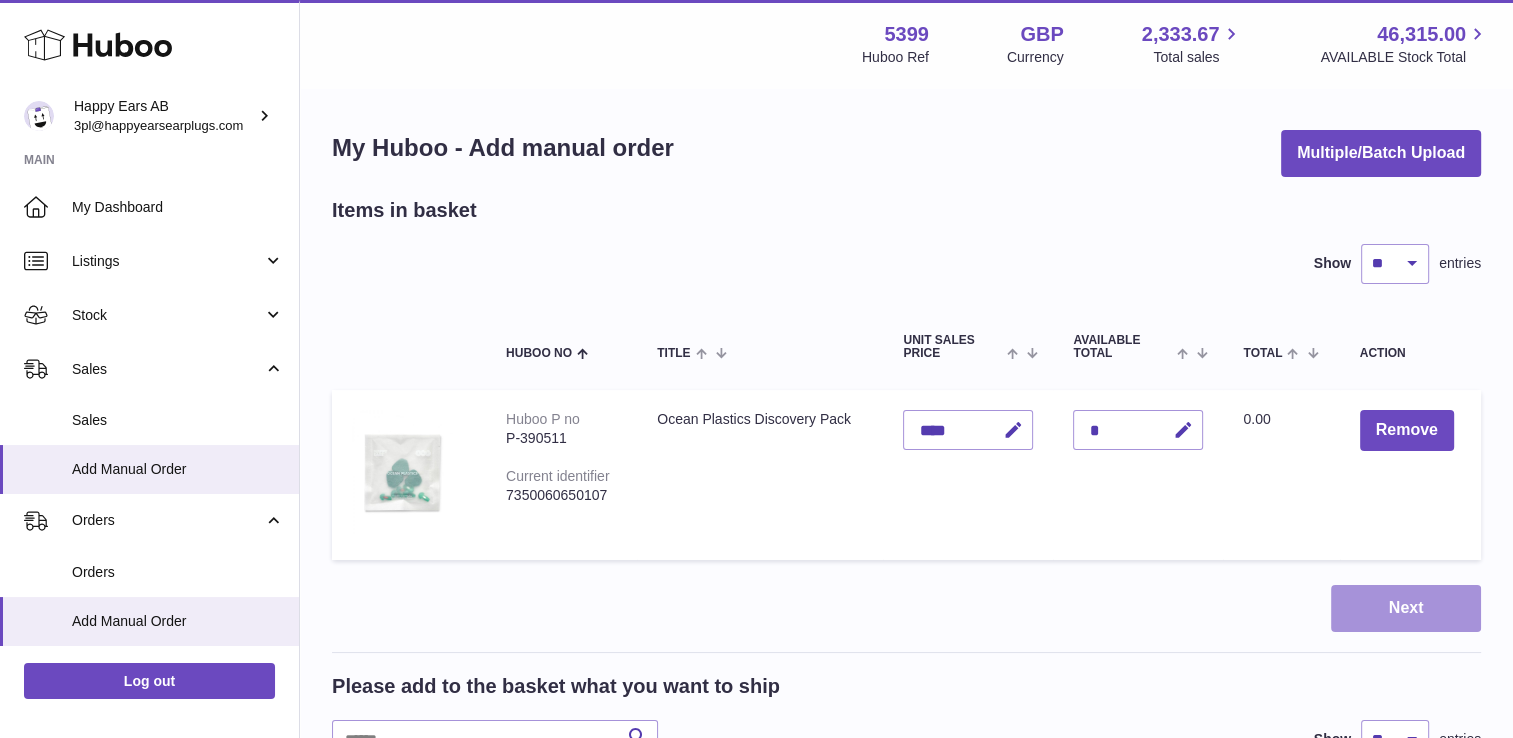 click on "Next" at bounding box center [1406, 608] 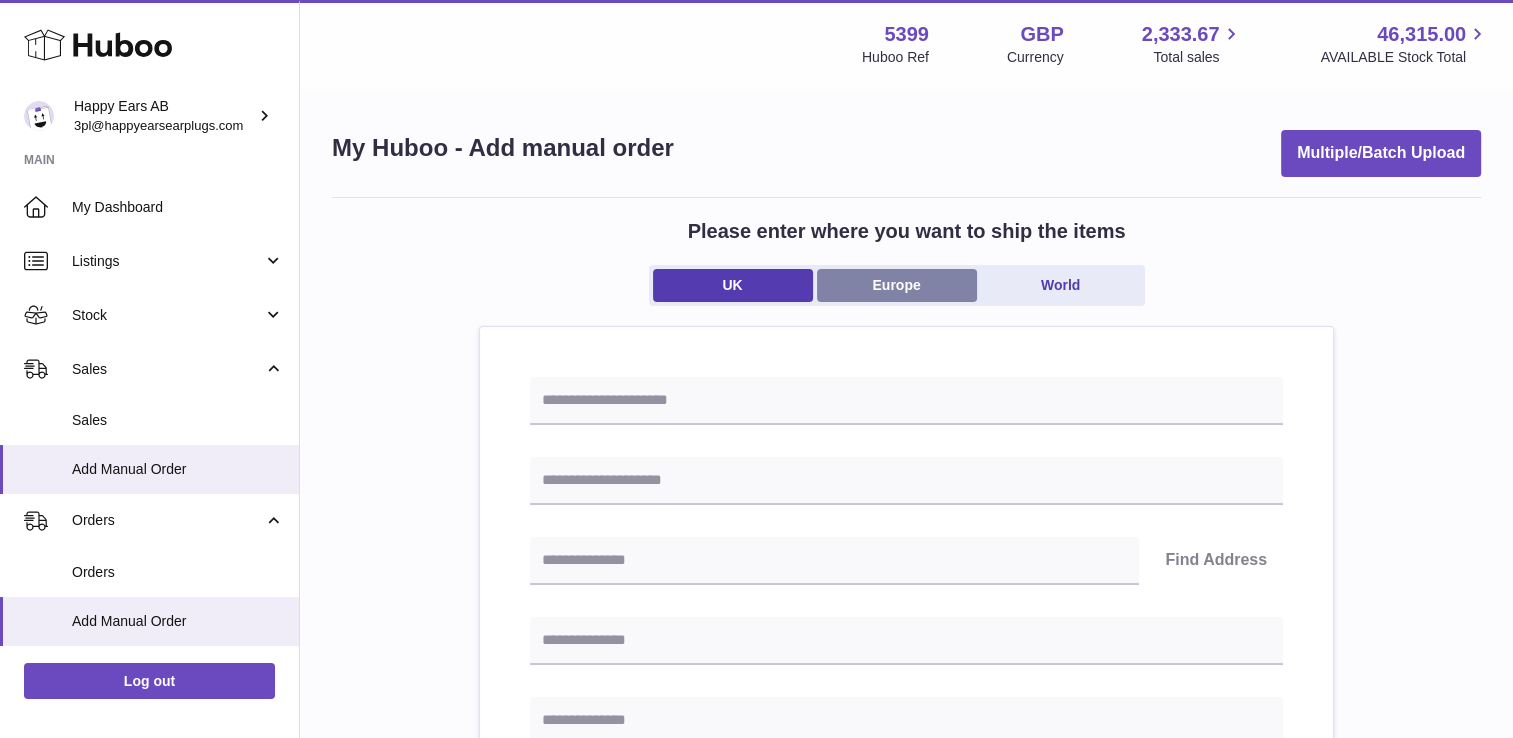 click on "Europe" at bounding box center (897, 285) 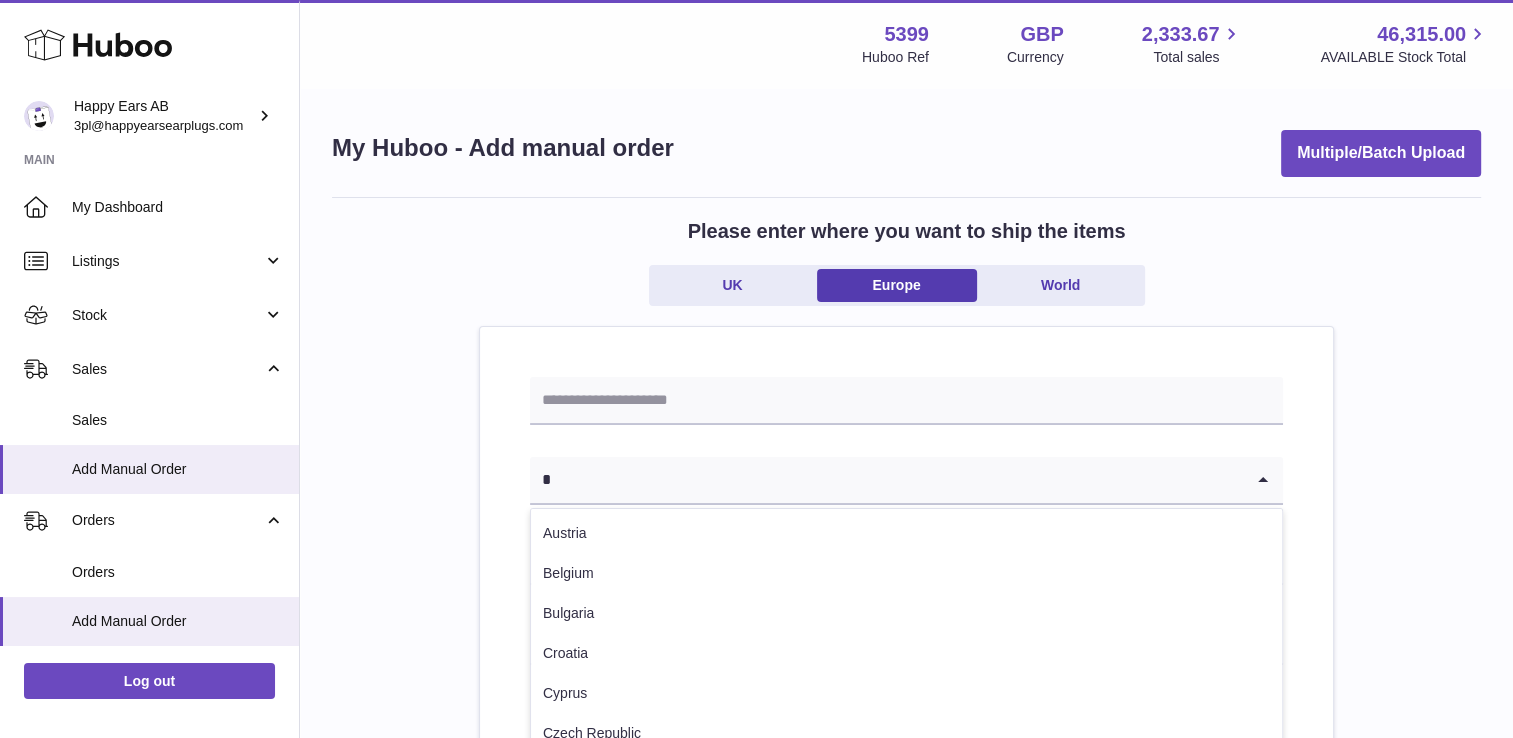 click on "*" at bounding box center (886, 480) 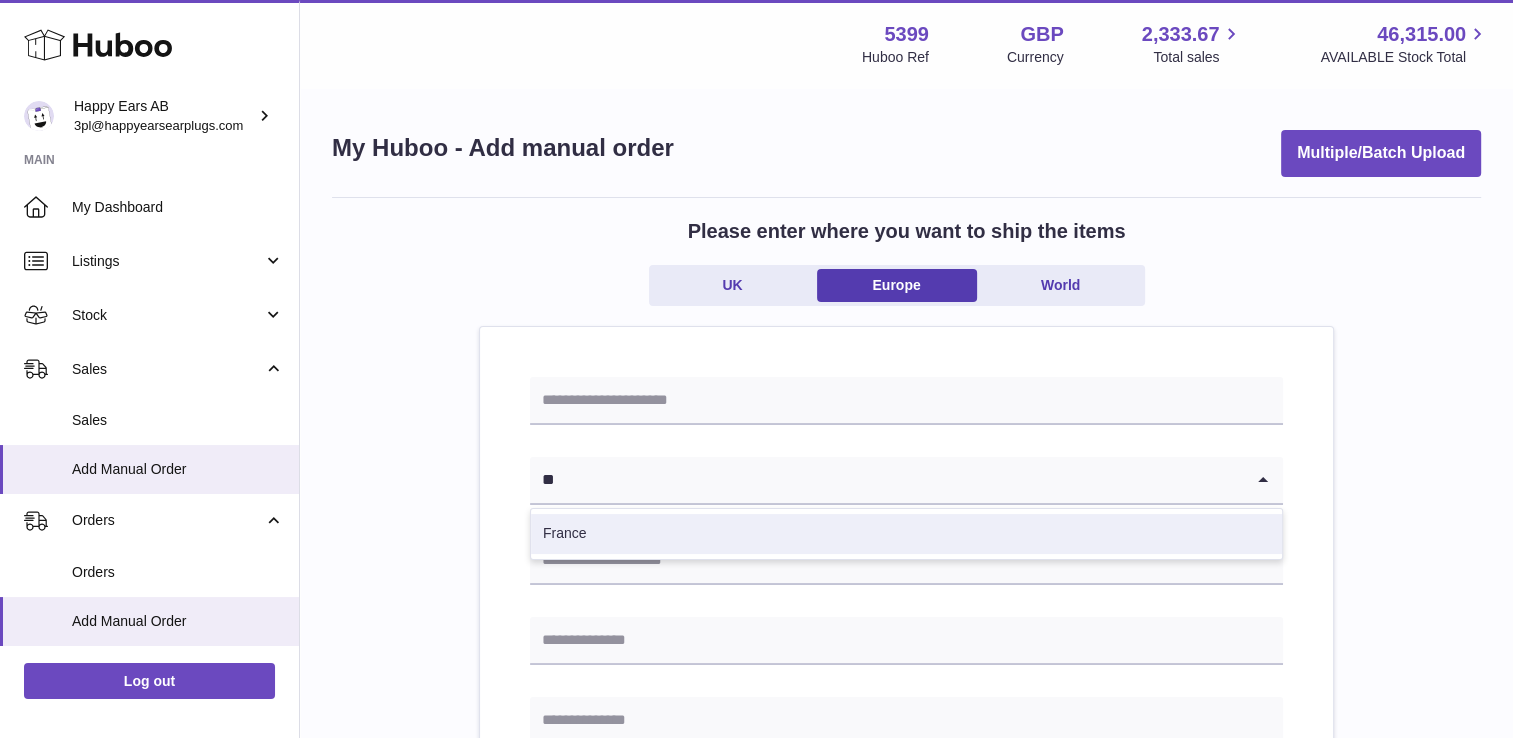 drag, startPoint x: 710, startPoint y: 532, endPoint x: 571, endPoint y: 542, distance: 139.35925 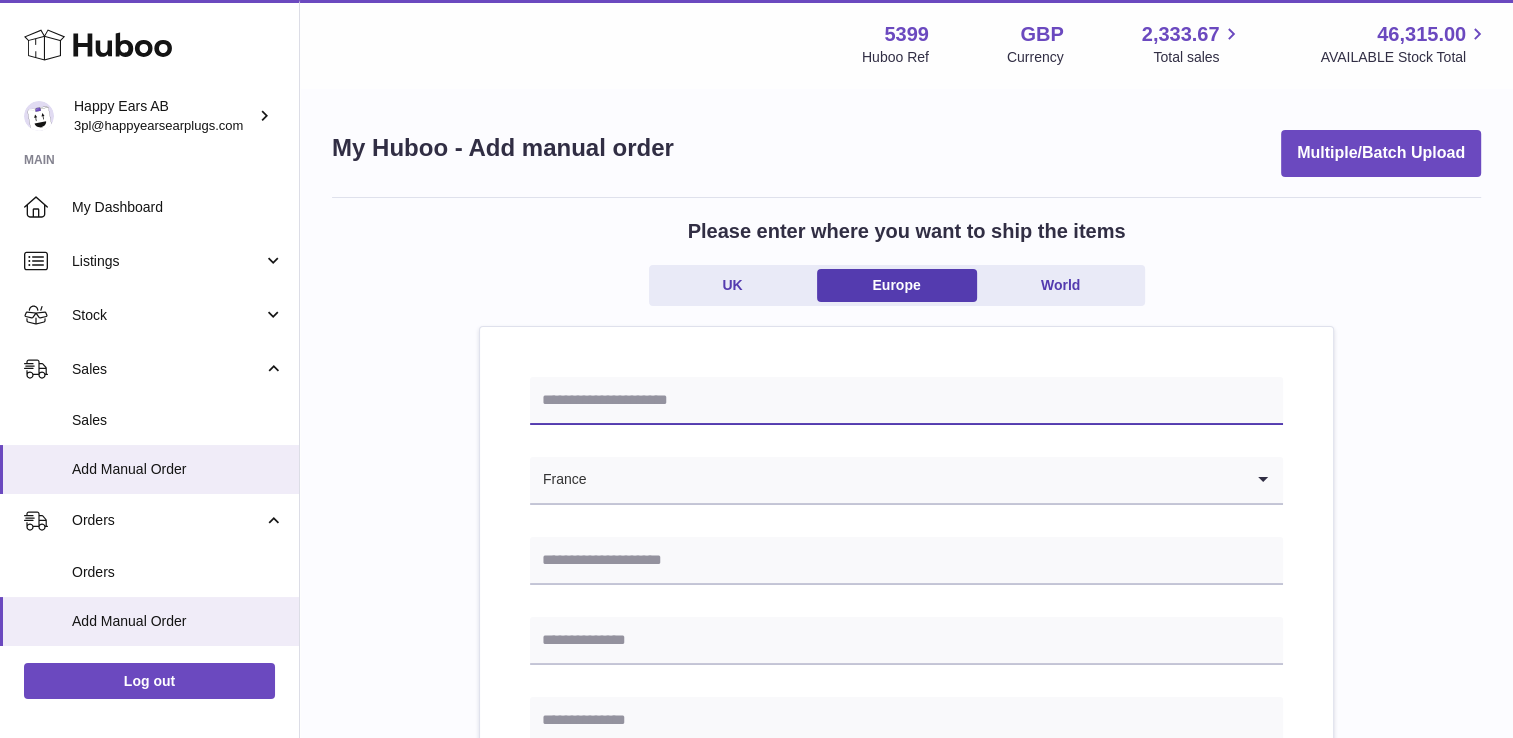 click at bounding box center (906, 401) 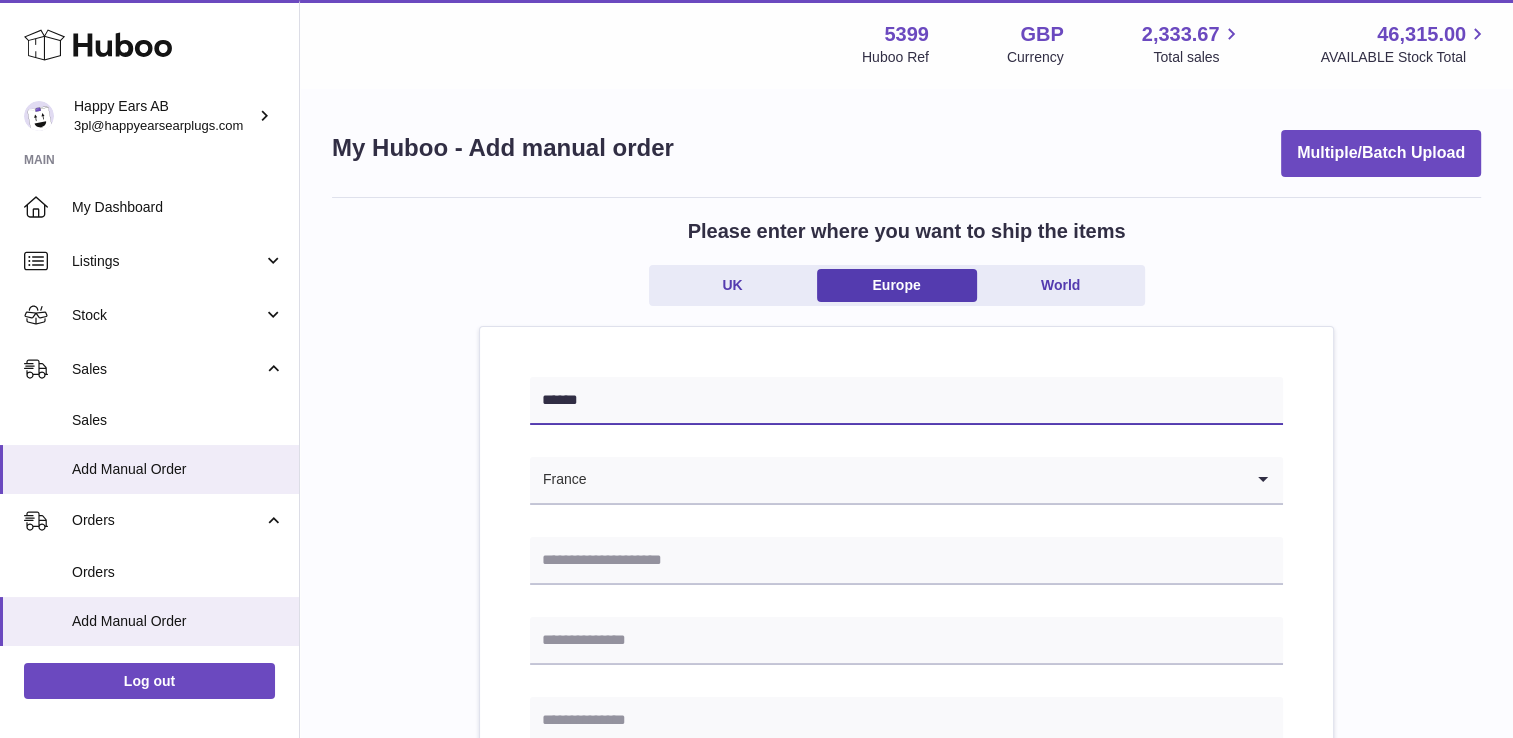 type on "******" 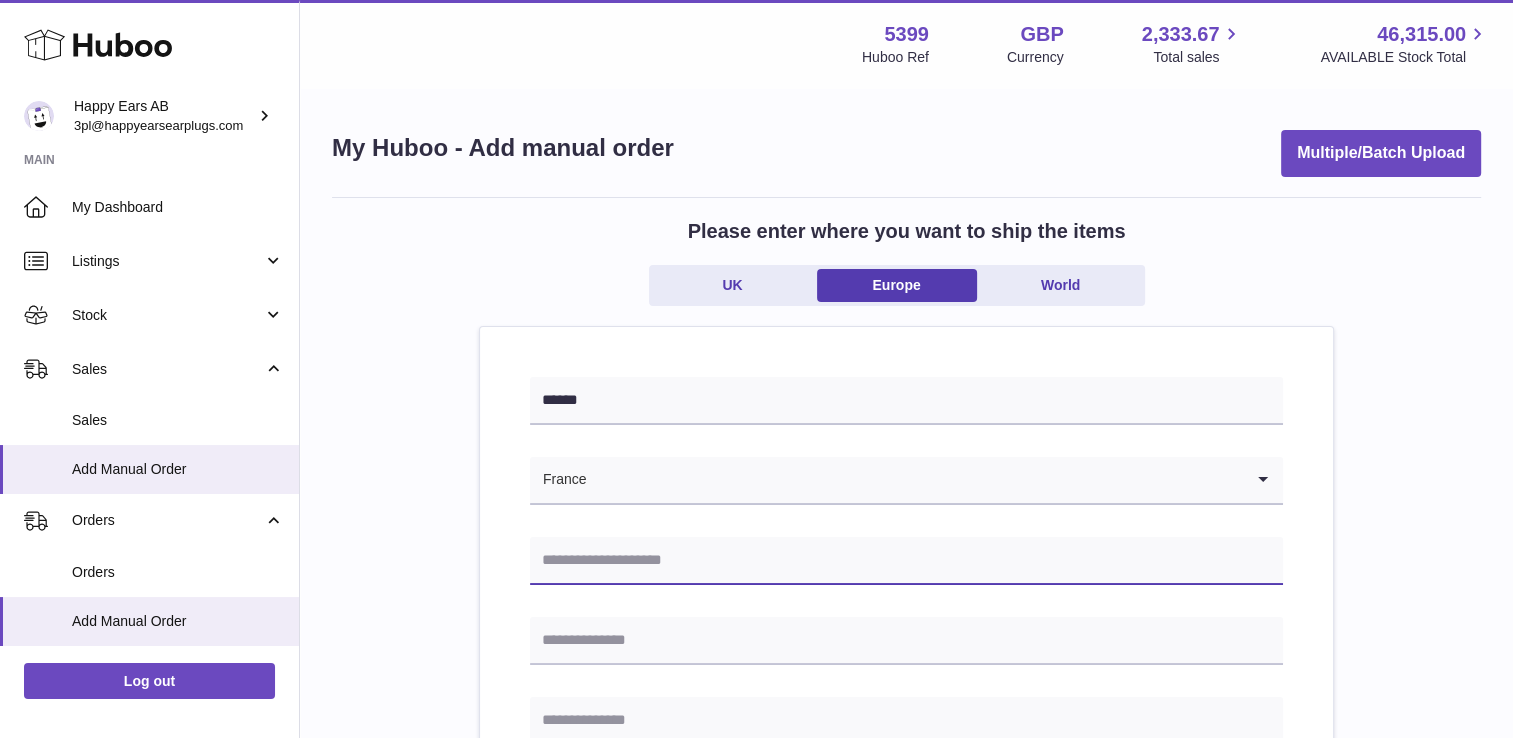 click at bounding box center (906, 561) 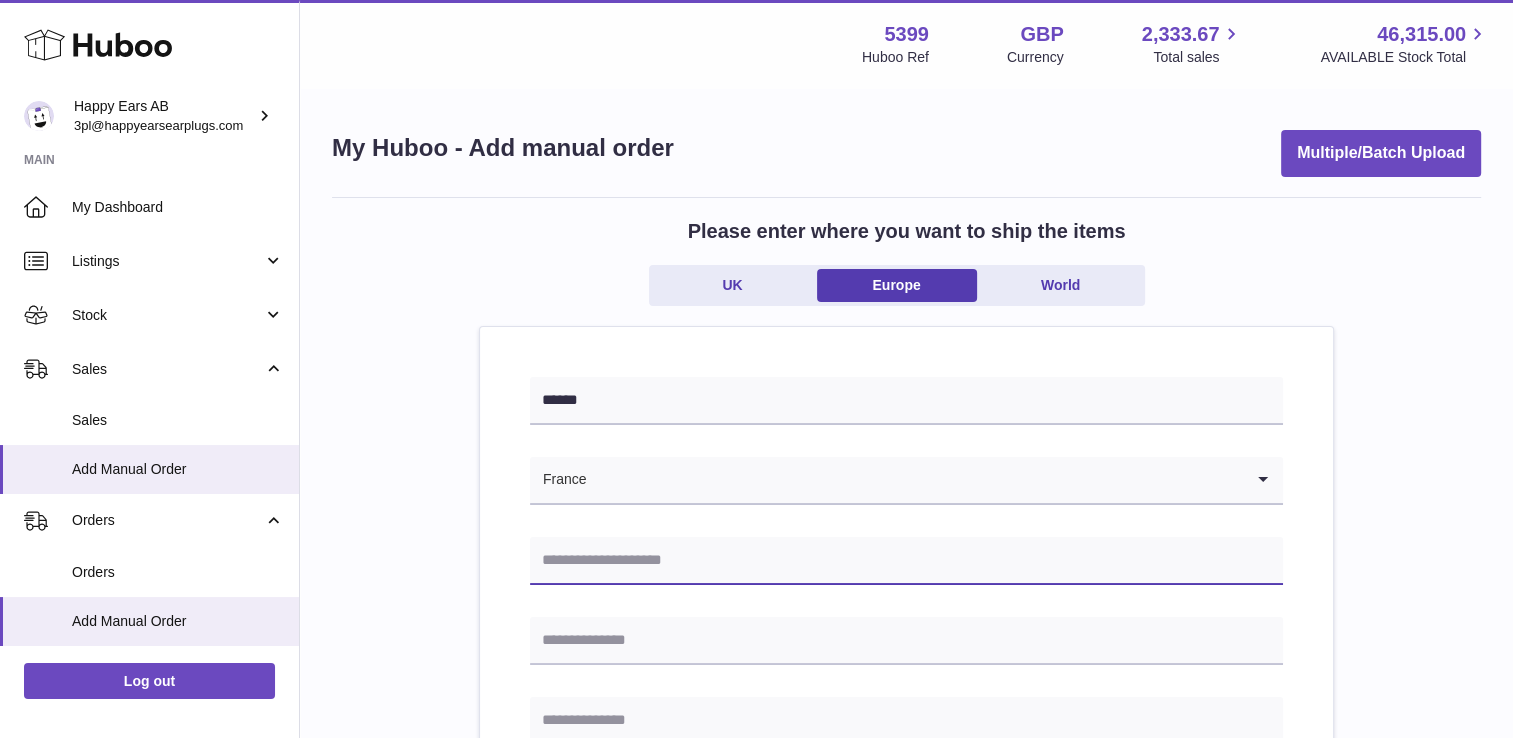 paste on "**********" 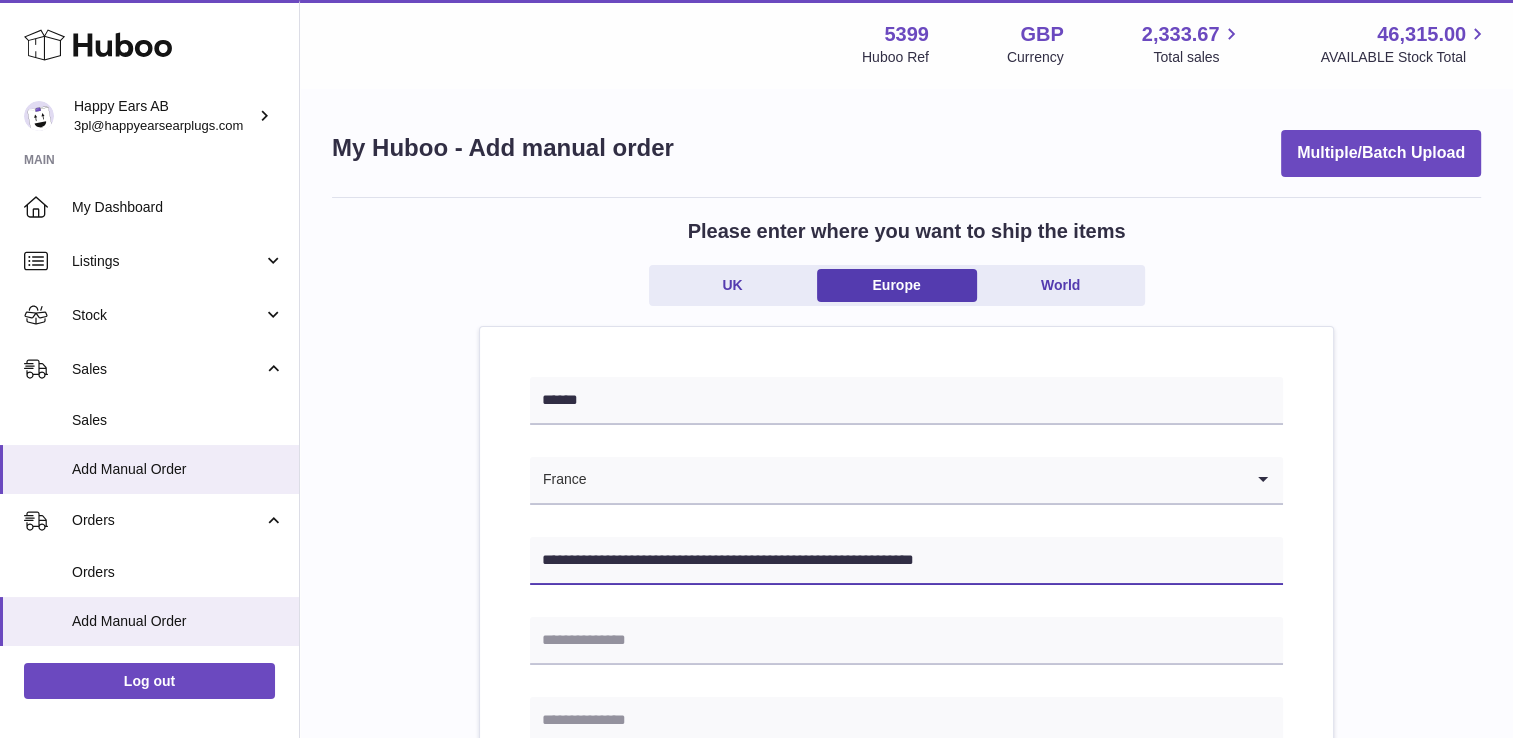 type on "**********" 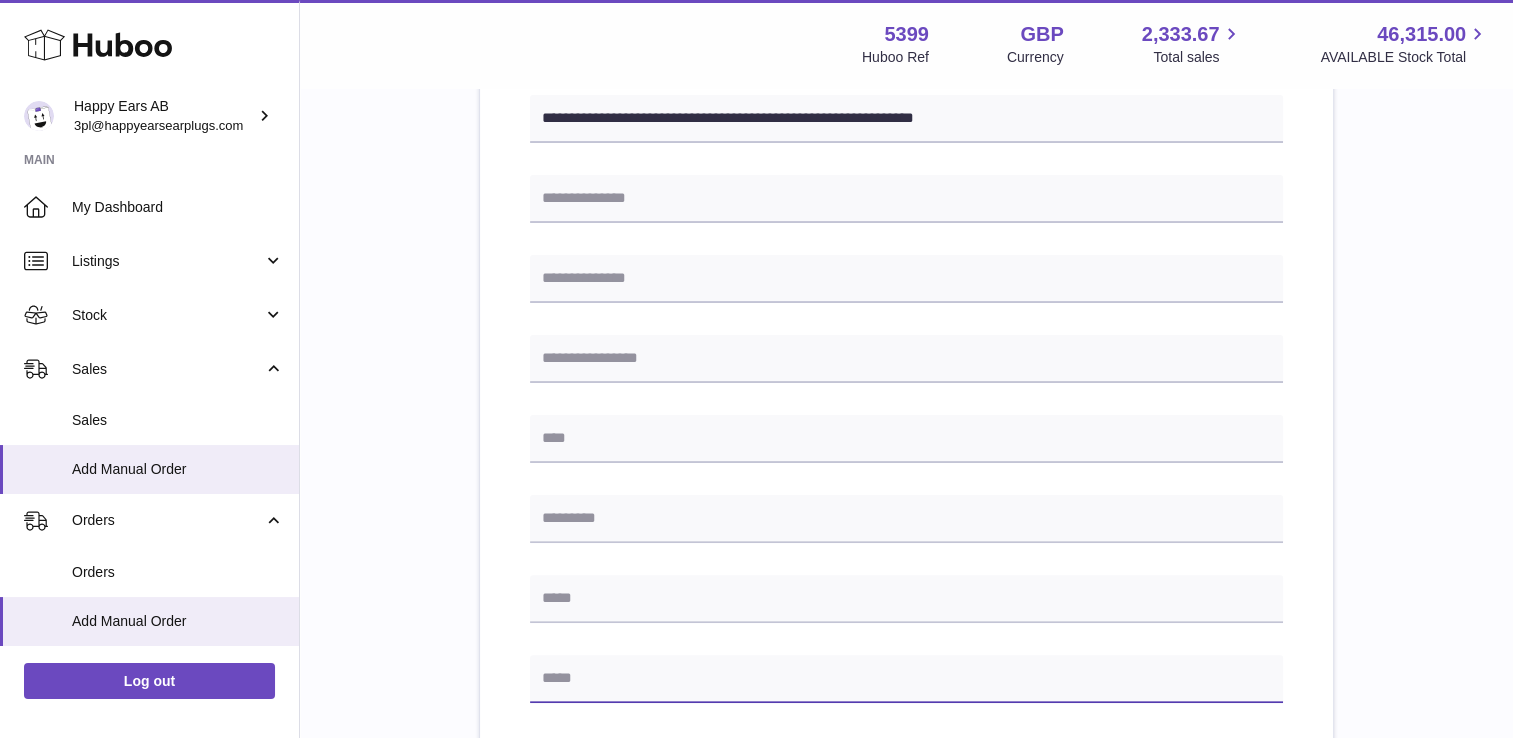 paste on "**********" 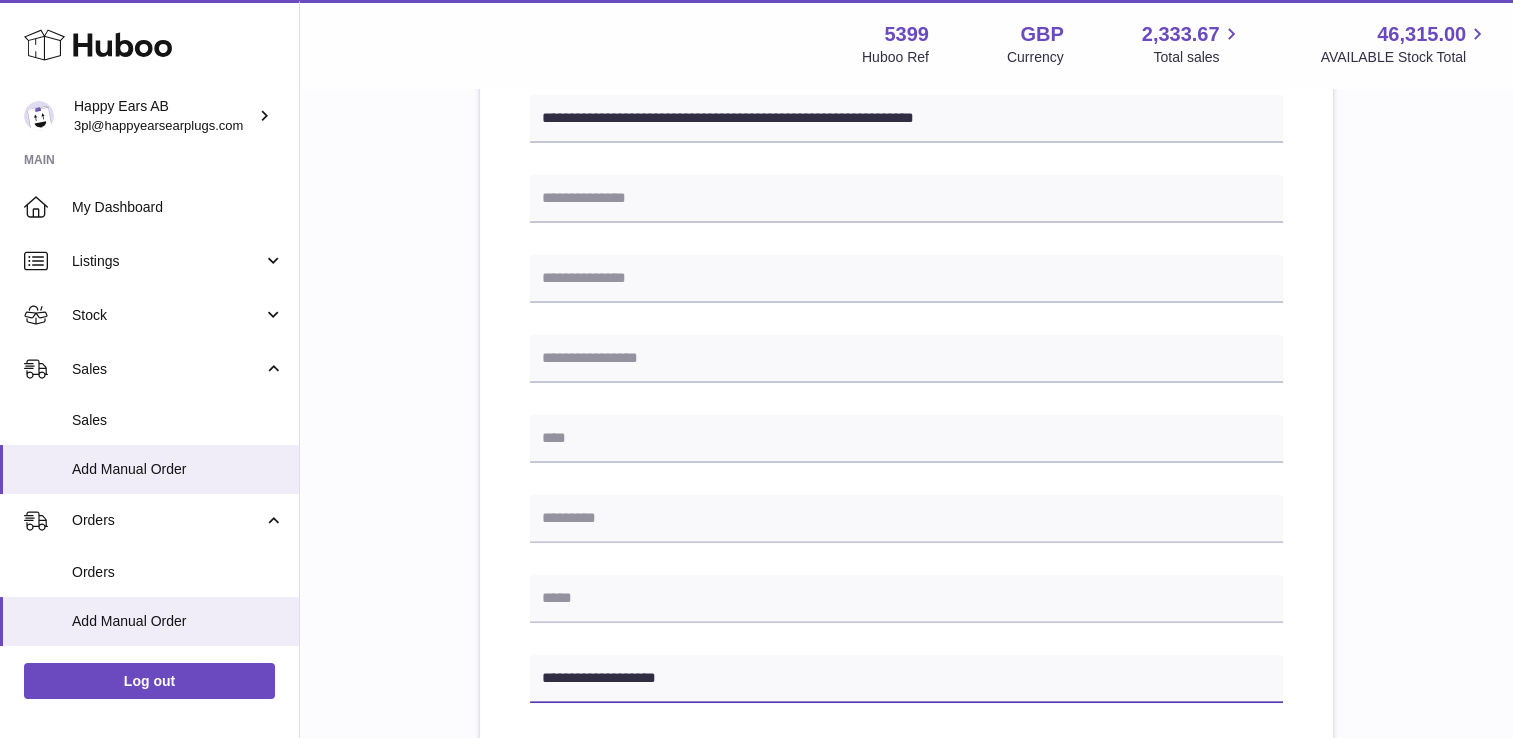 click on "**********" at bounding box center [906, 679] 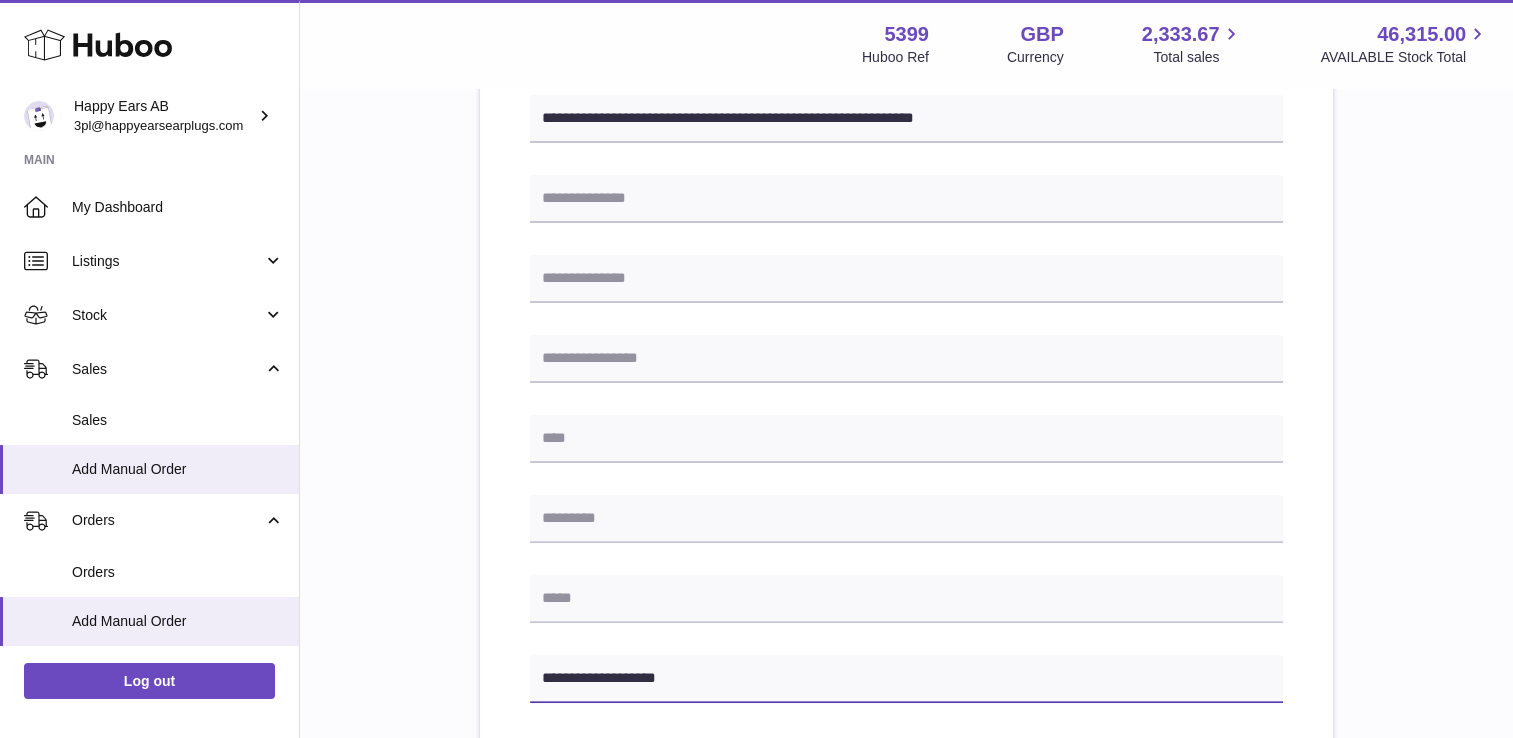 scroll, scrollTop: 0, scrollLeft: 0, axis: both 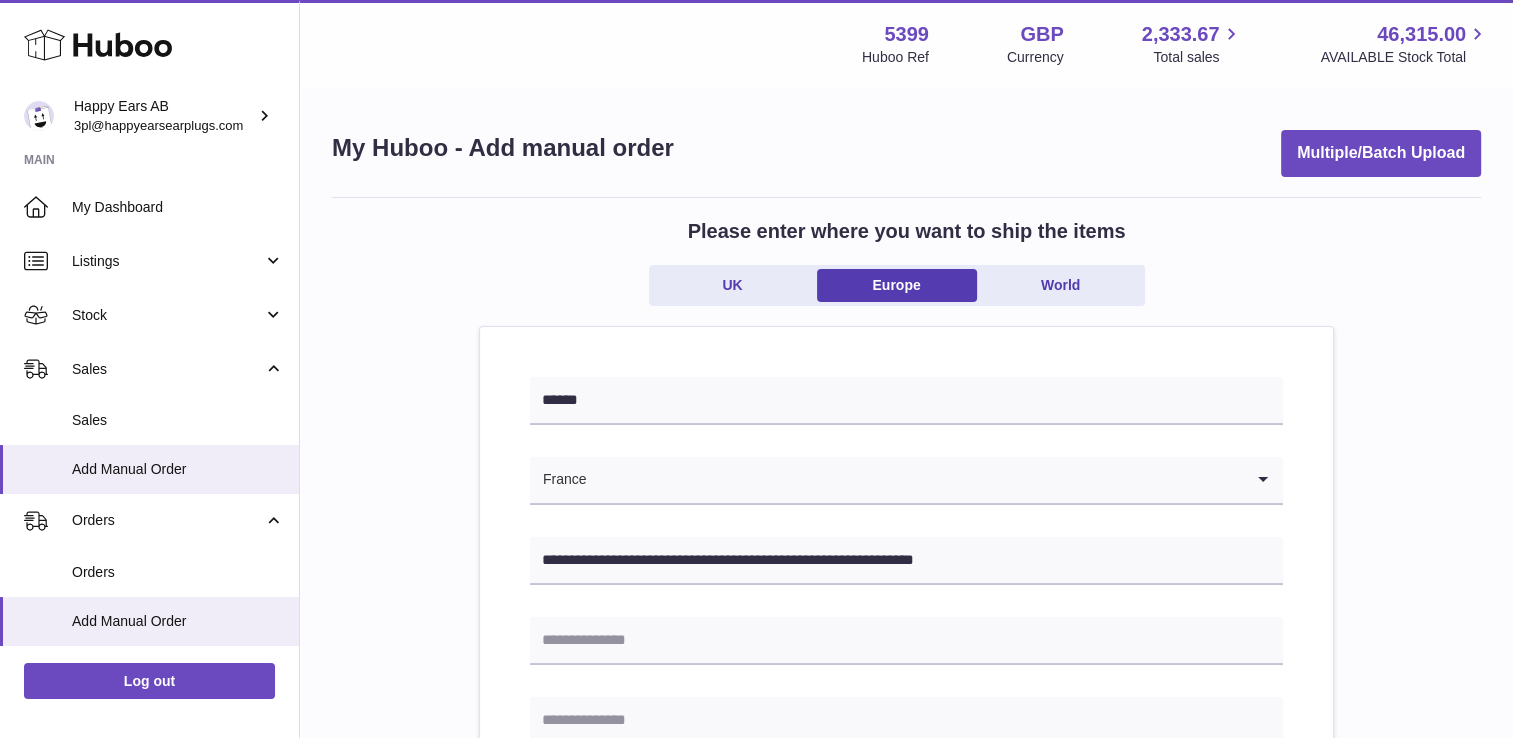 type on "**********" 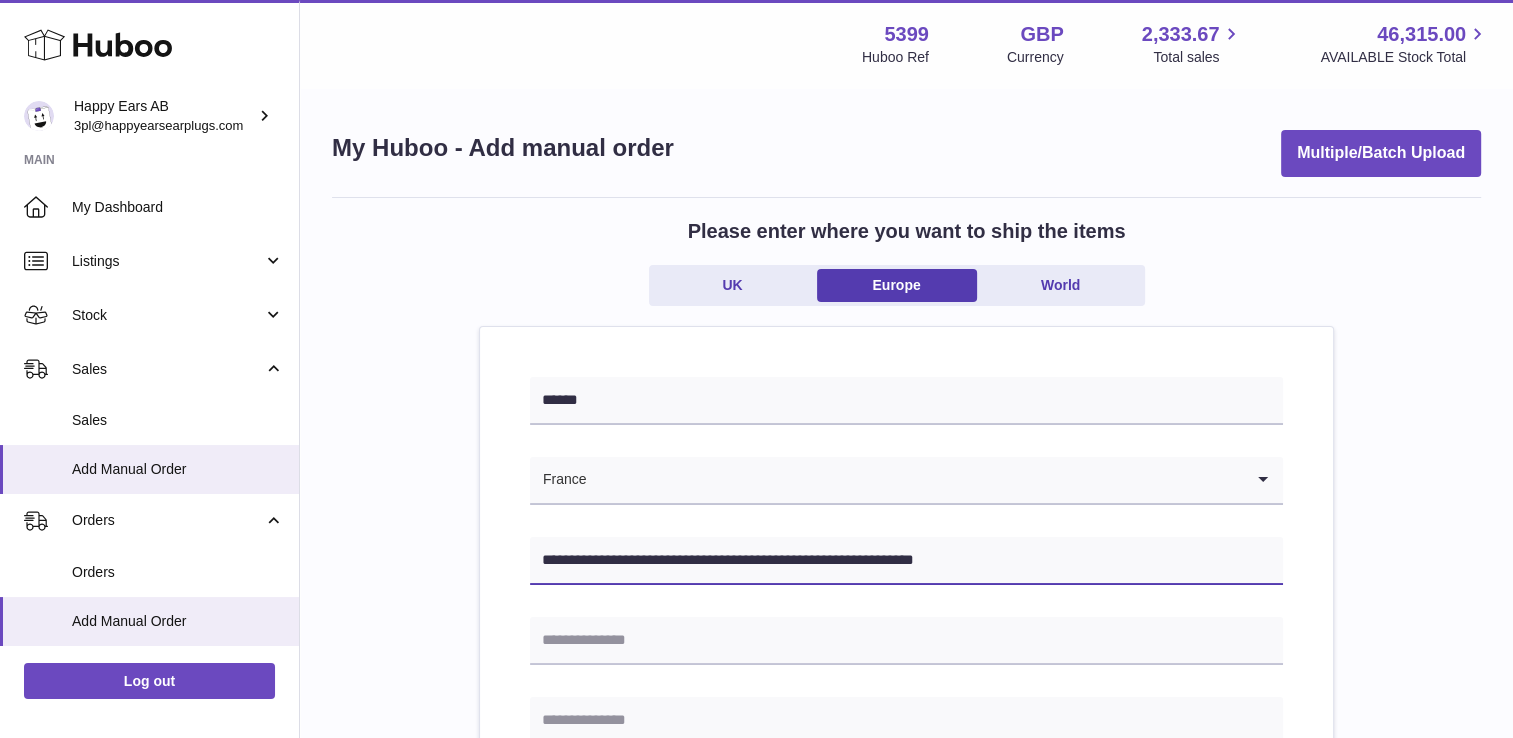 drag, startPoint x: 1029, startPoint y: 558, endPoint x: 932, endPoint y: 569, distance: 97.62172 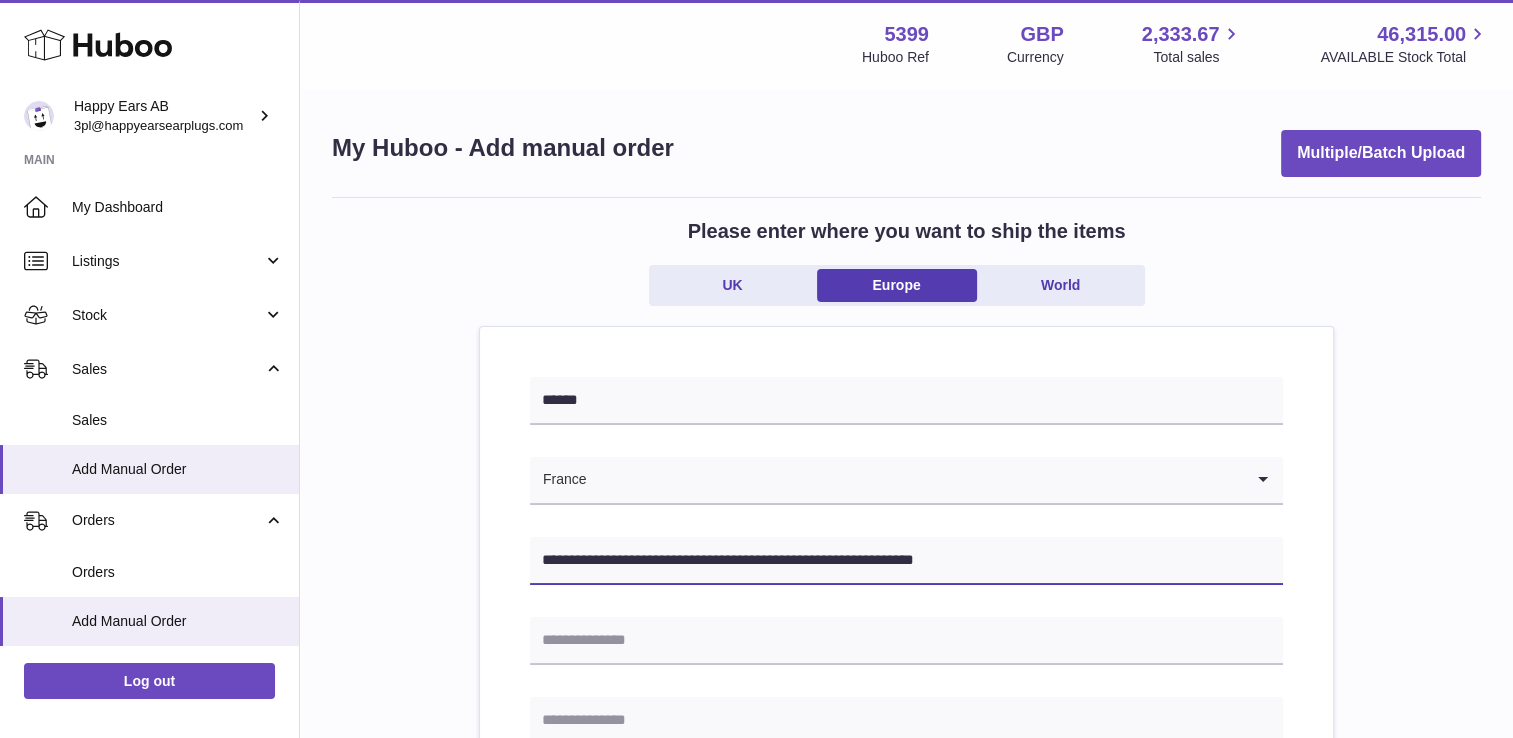 click on "**********" at bounding box center [906, 561] 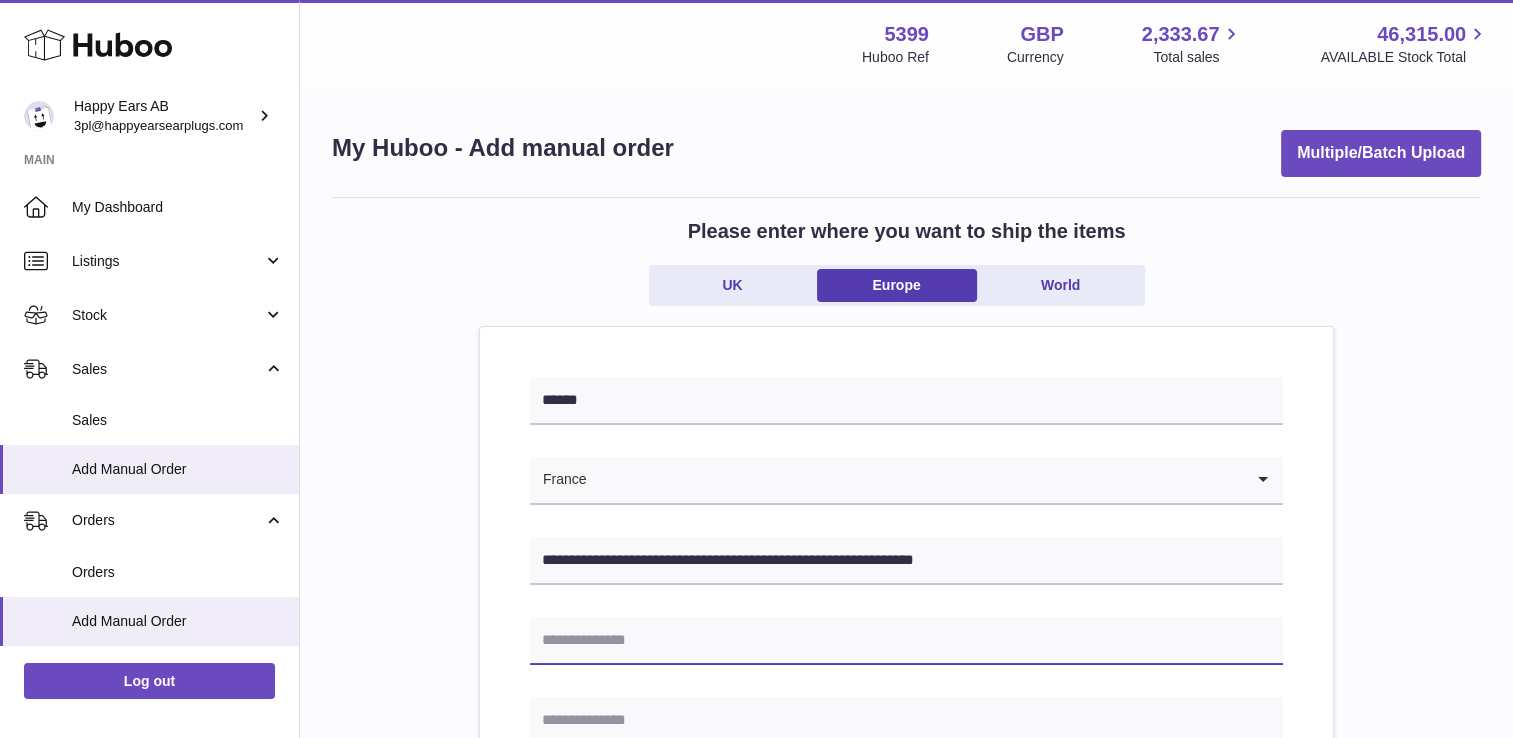 drag, startPoint x: 932, startPoint y: 569, endPoint x: 1025, endPoint y: 640, distance: 117.00427 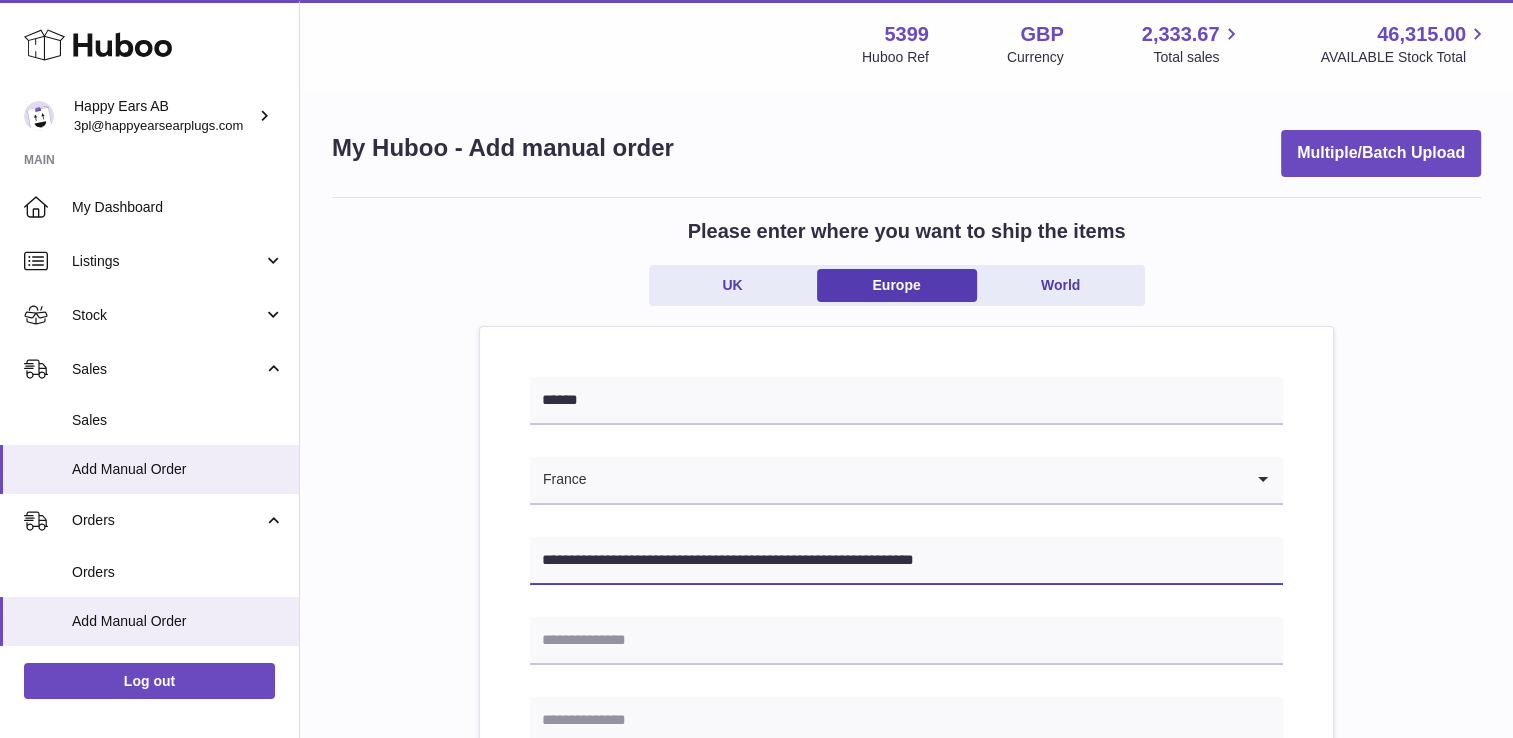 click on "**********" at bounding box center (906, 561) 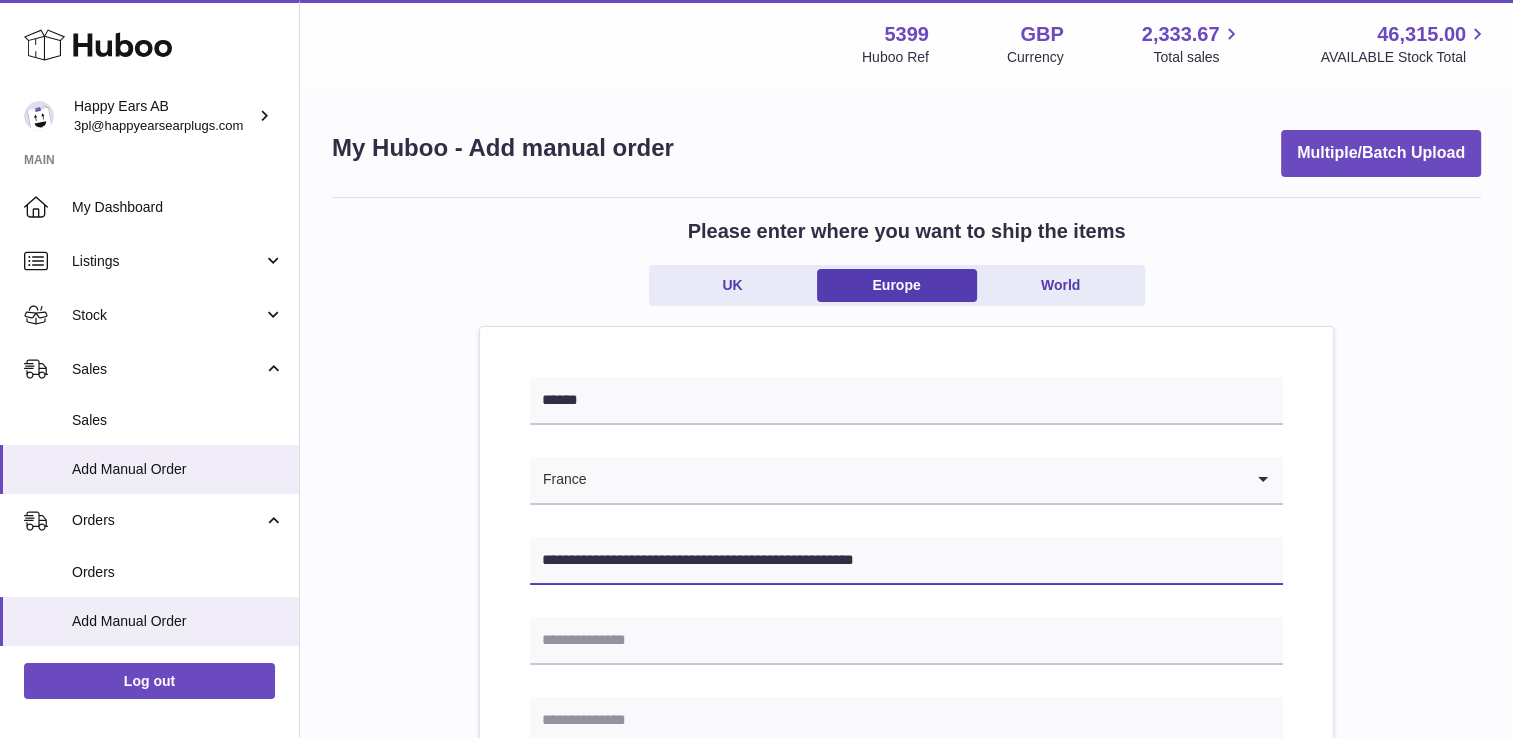 scroll, scrollTop: 645, scrollLeft: 0, axis: vertical 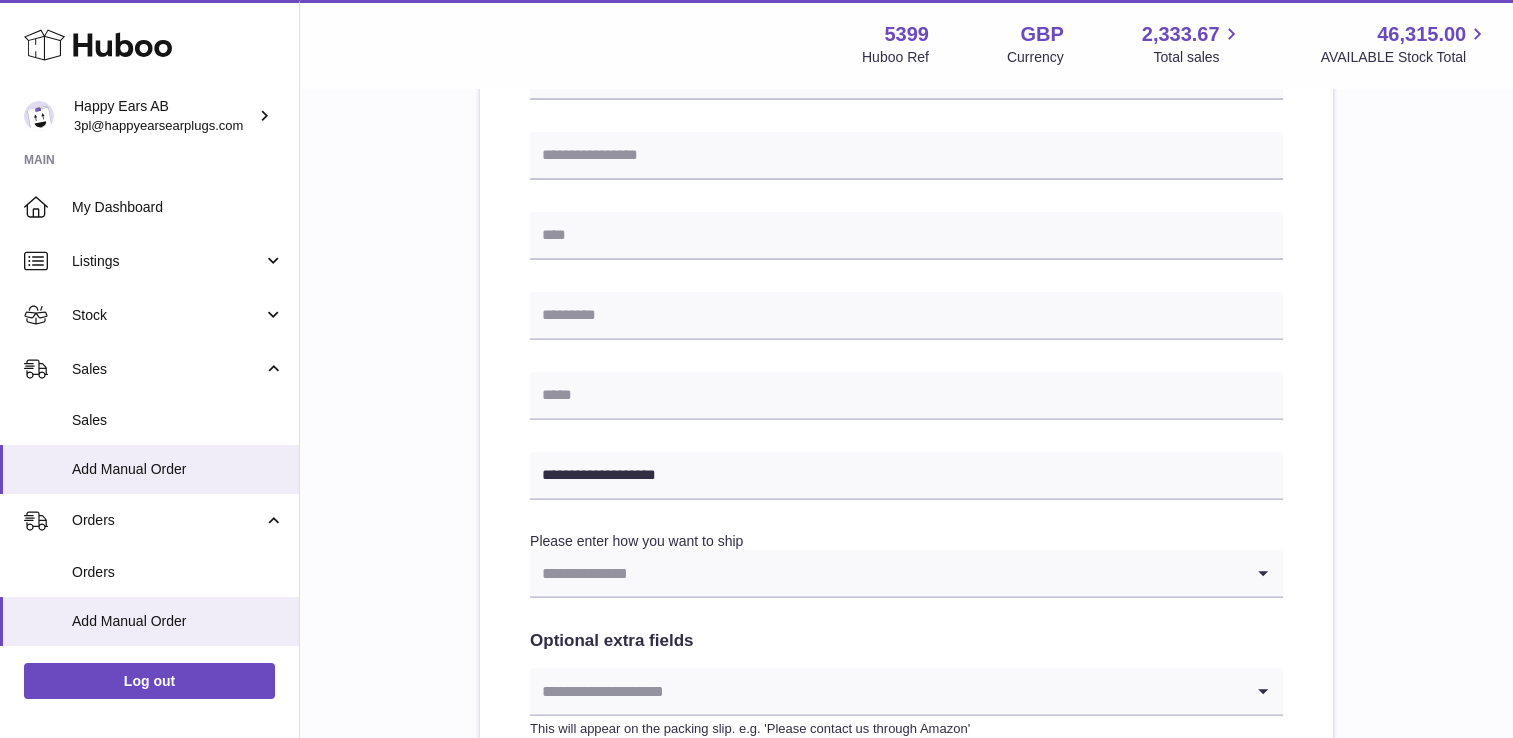 type on "**********" 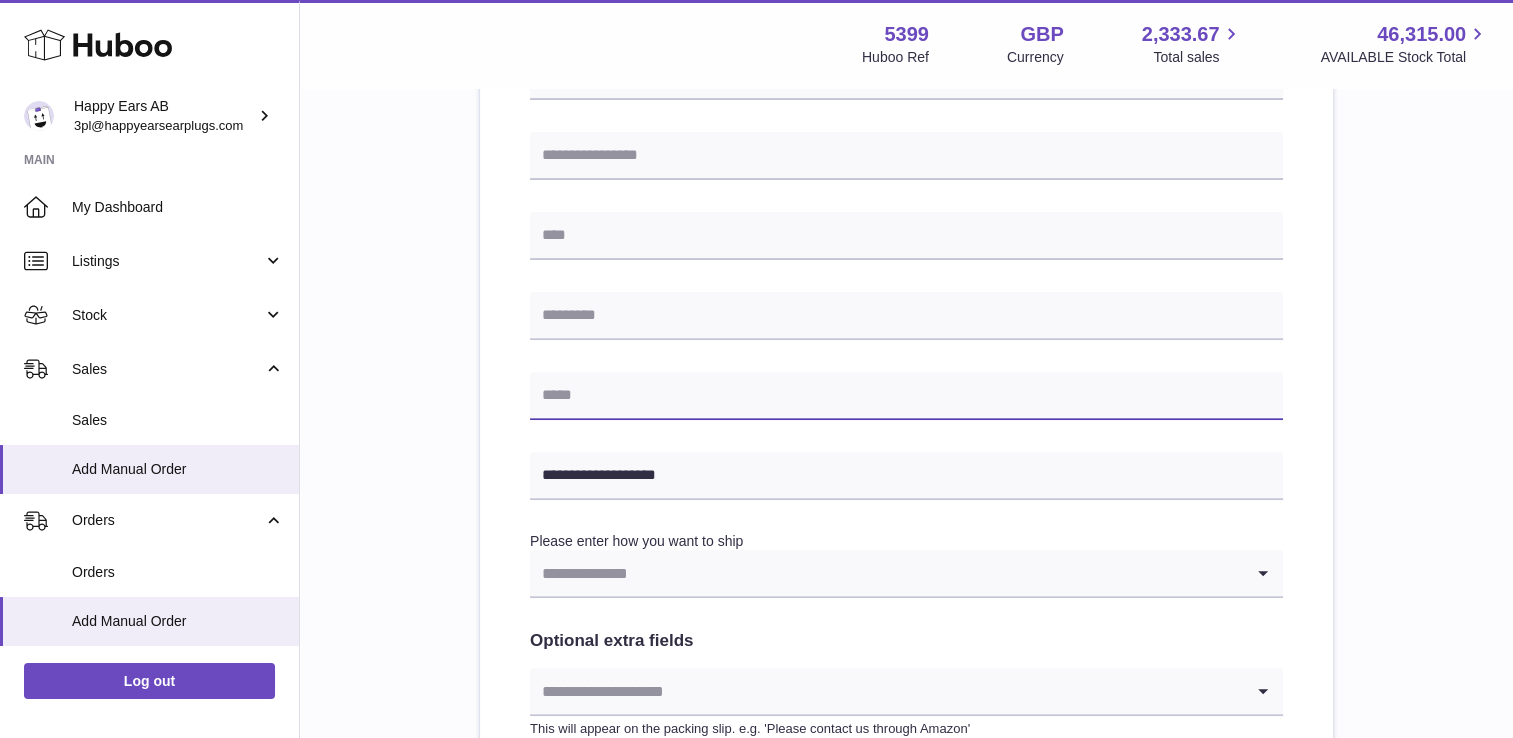 click at bounding box center (906, 396) 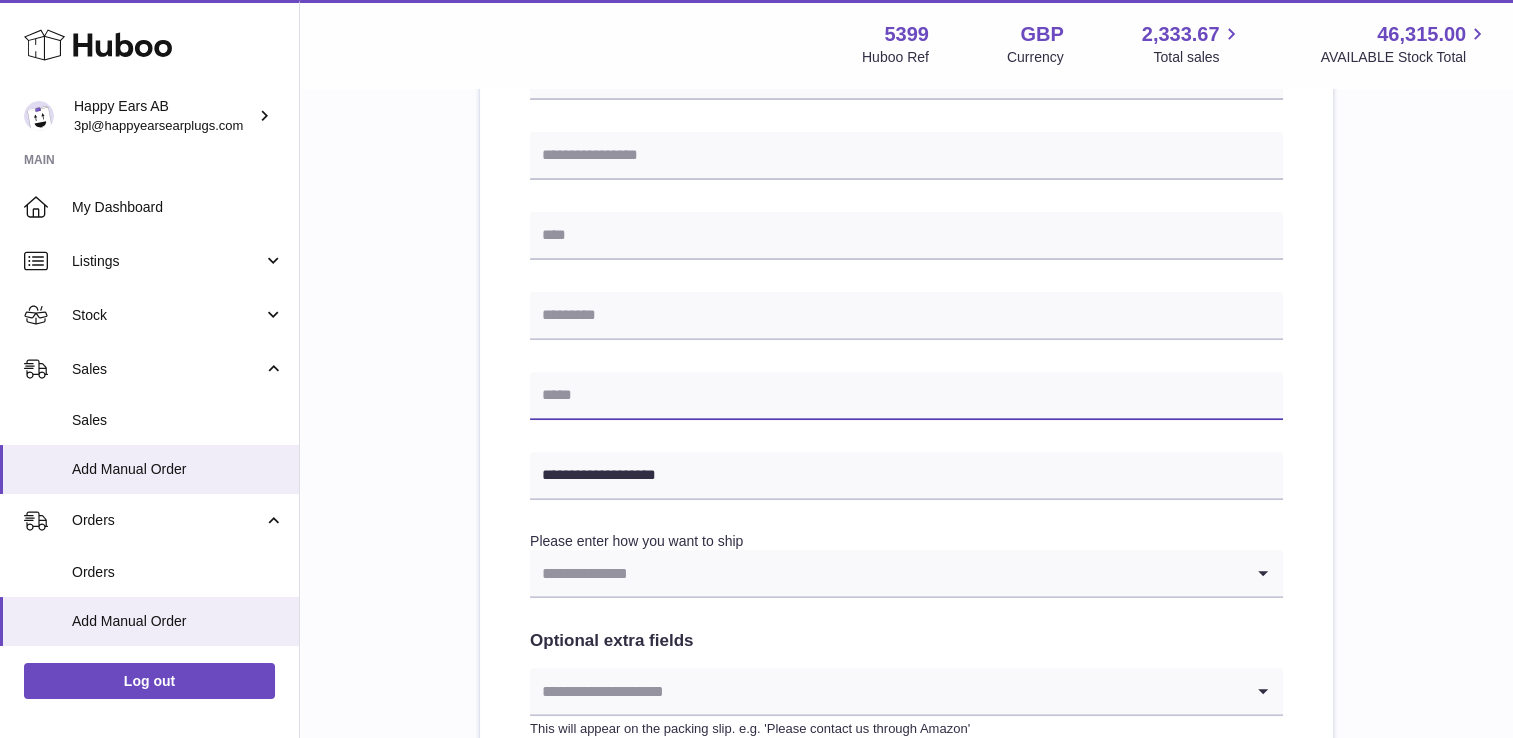 paste on "**********" 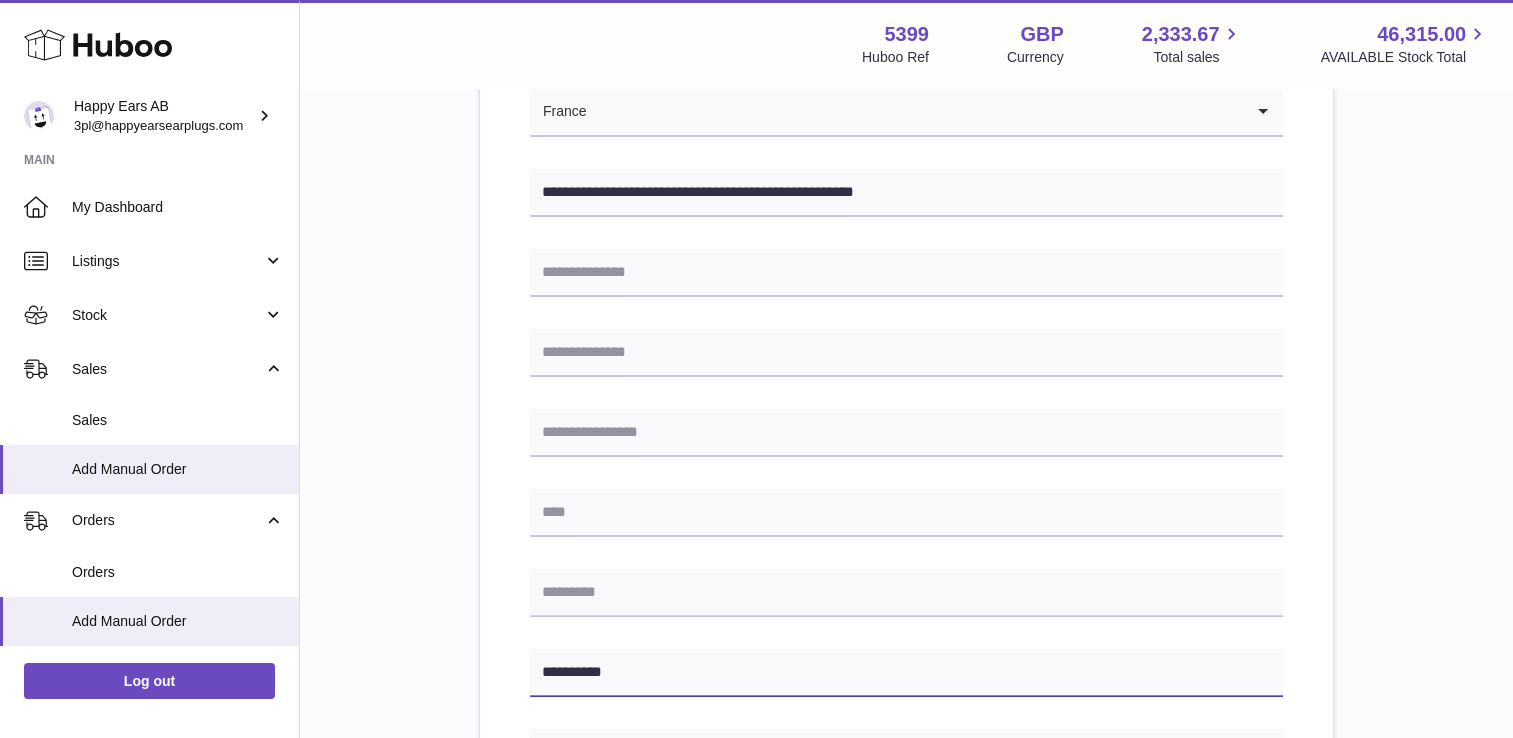 scroll, scrollTop: 372, scrollLeft: 0, axis: vertical 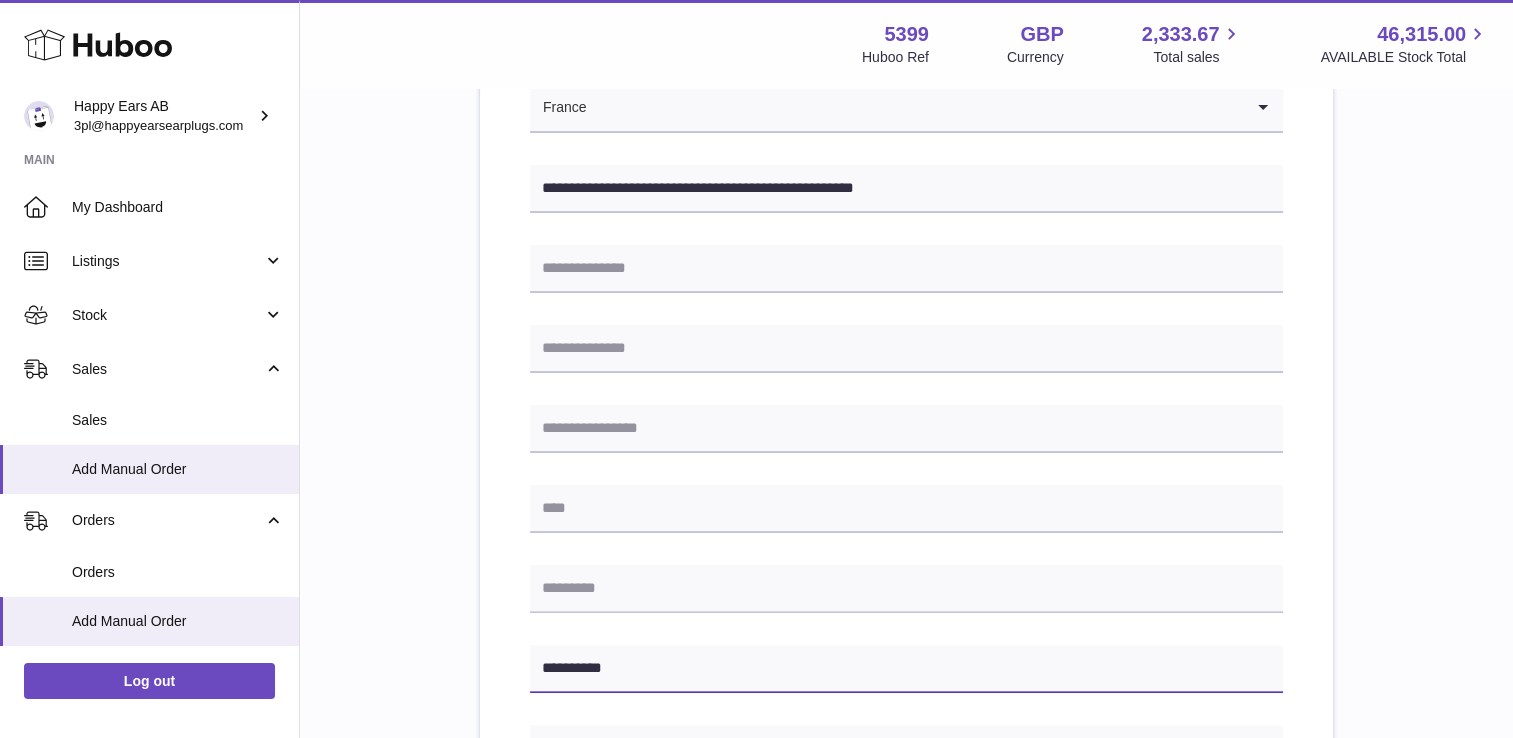 type on "**********" 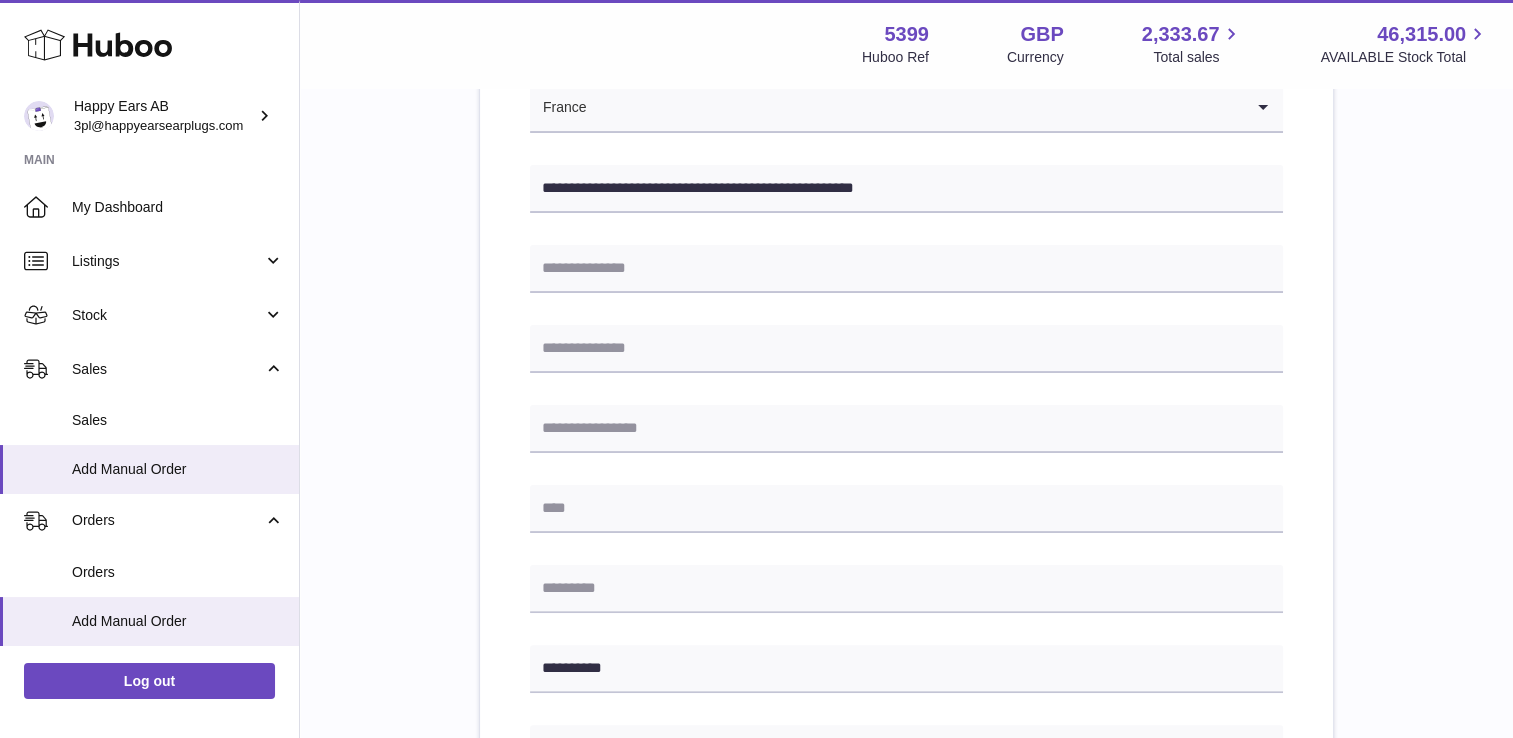 click on "**********" at bounding box center (906, 511) 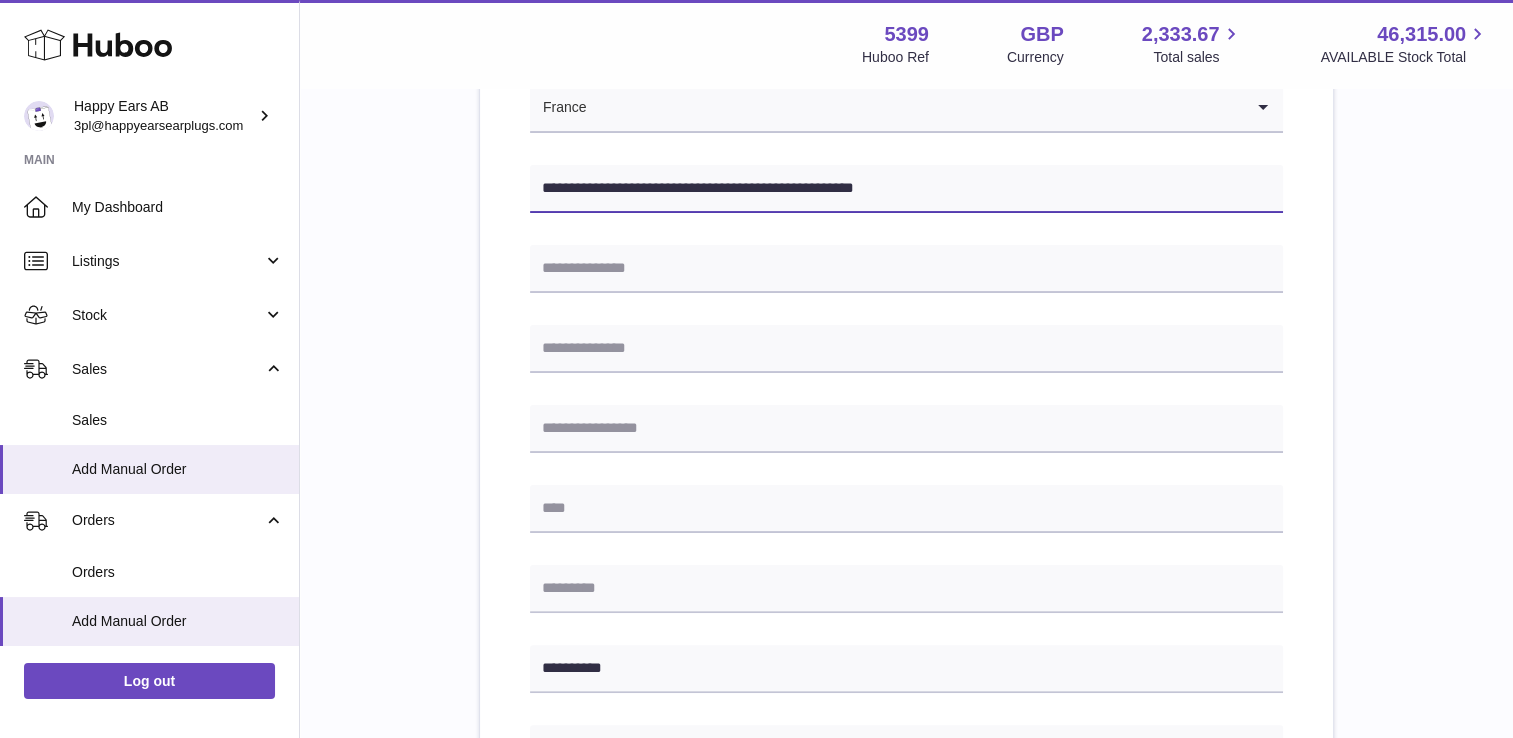 click on "**********" at bounding box center [906, 189] 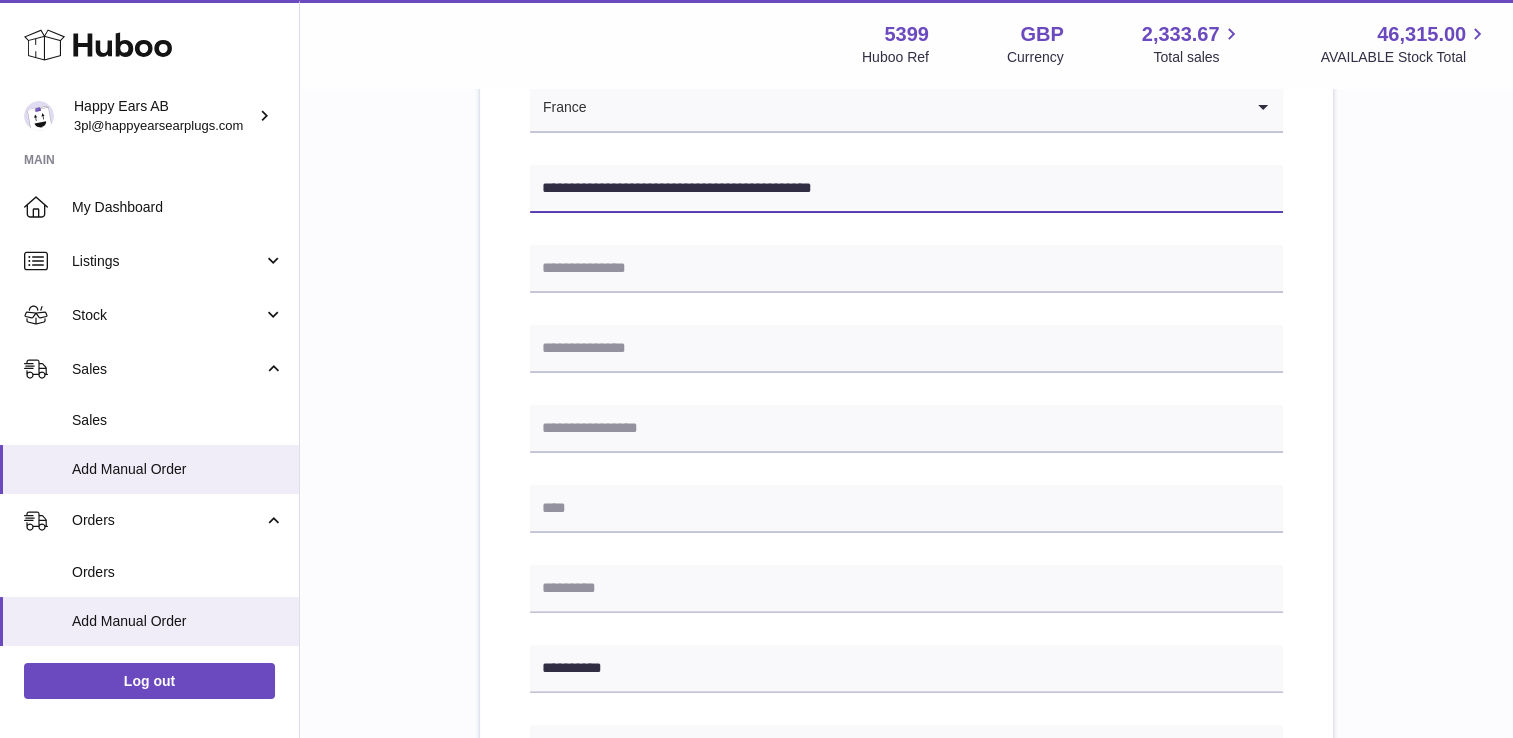 drag, startPoint x: 932, startPoint y: 184, endPoint x: 812, endPoint y: 186, distance: 120.01666 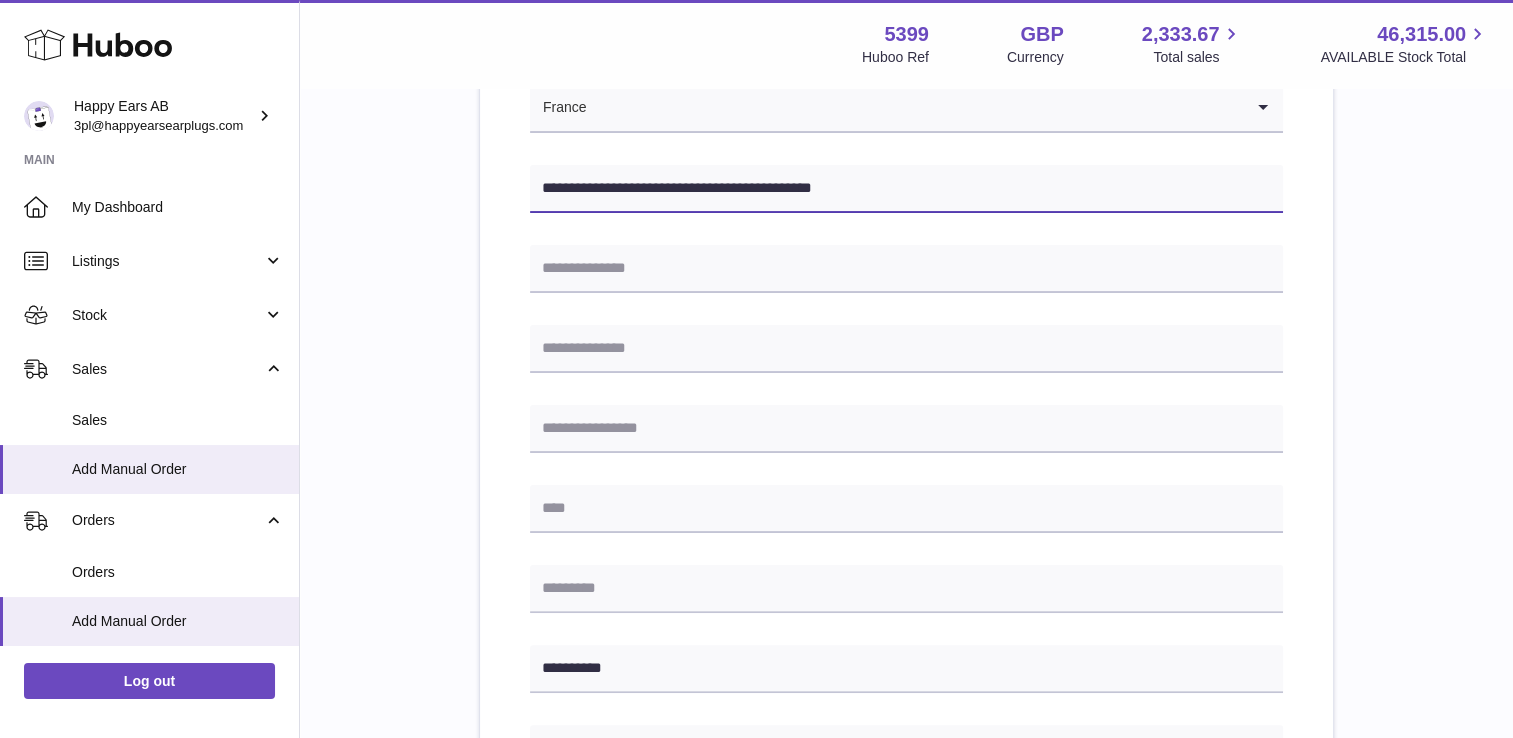 click on "**********" at bounding box center (906, 189) 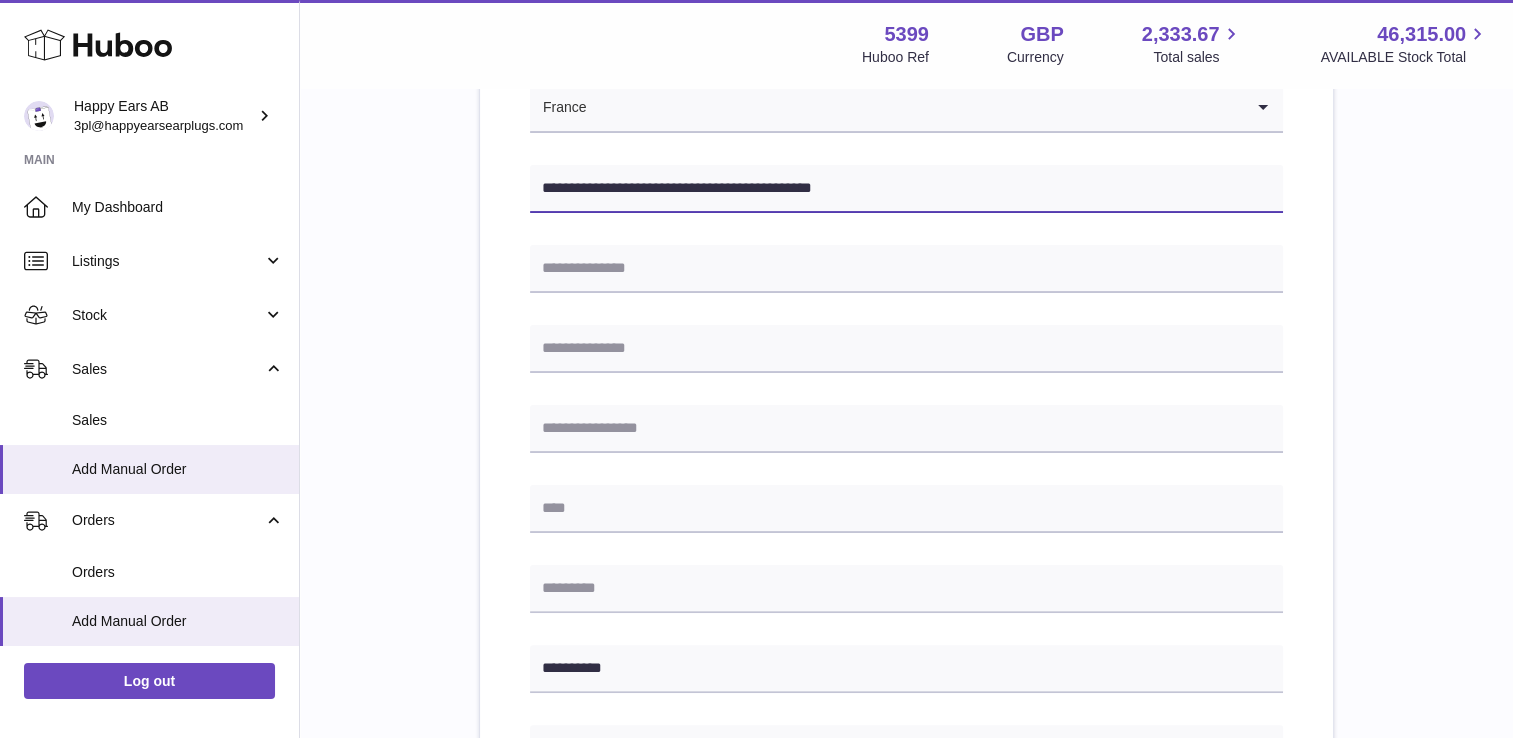 type on "**********" 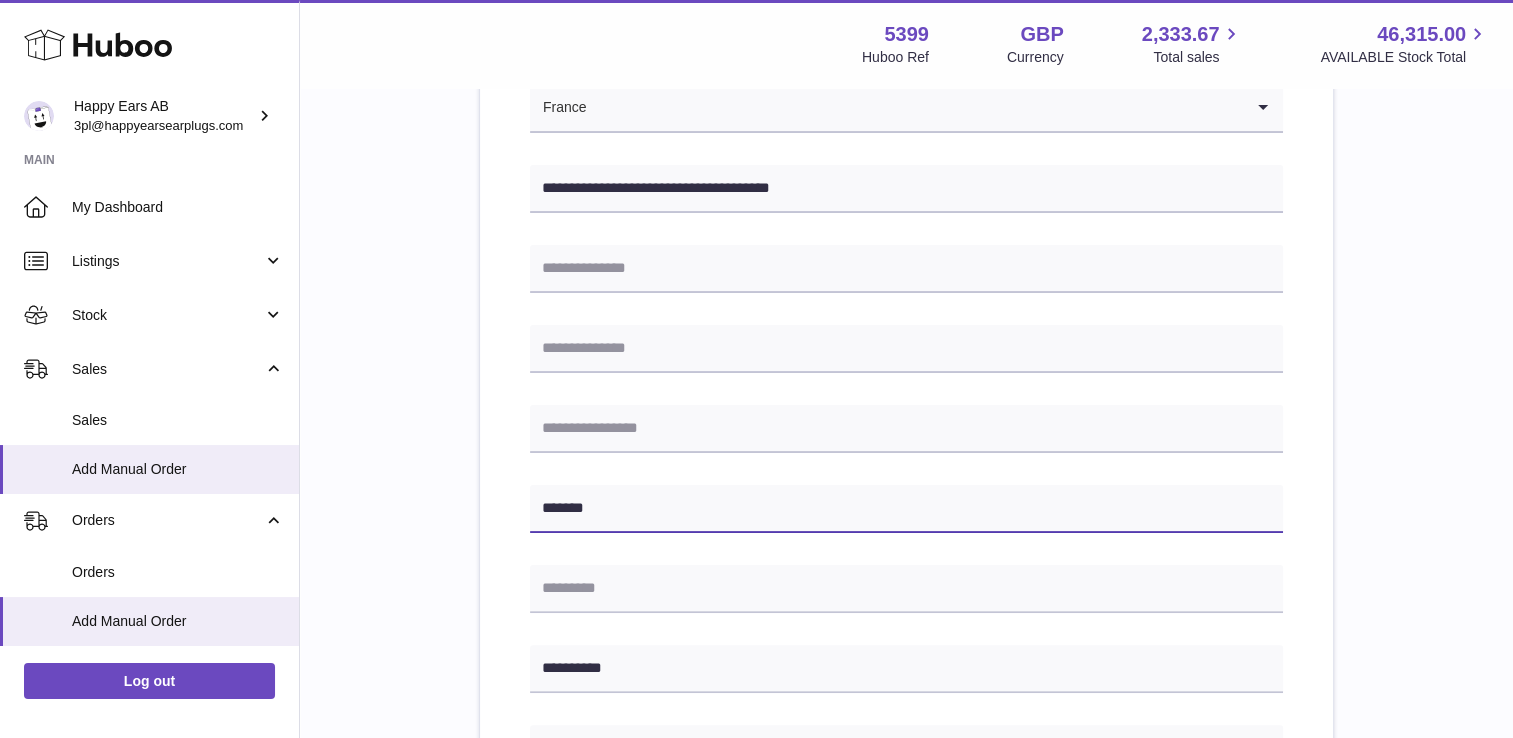 type on "******" 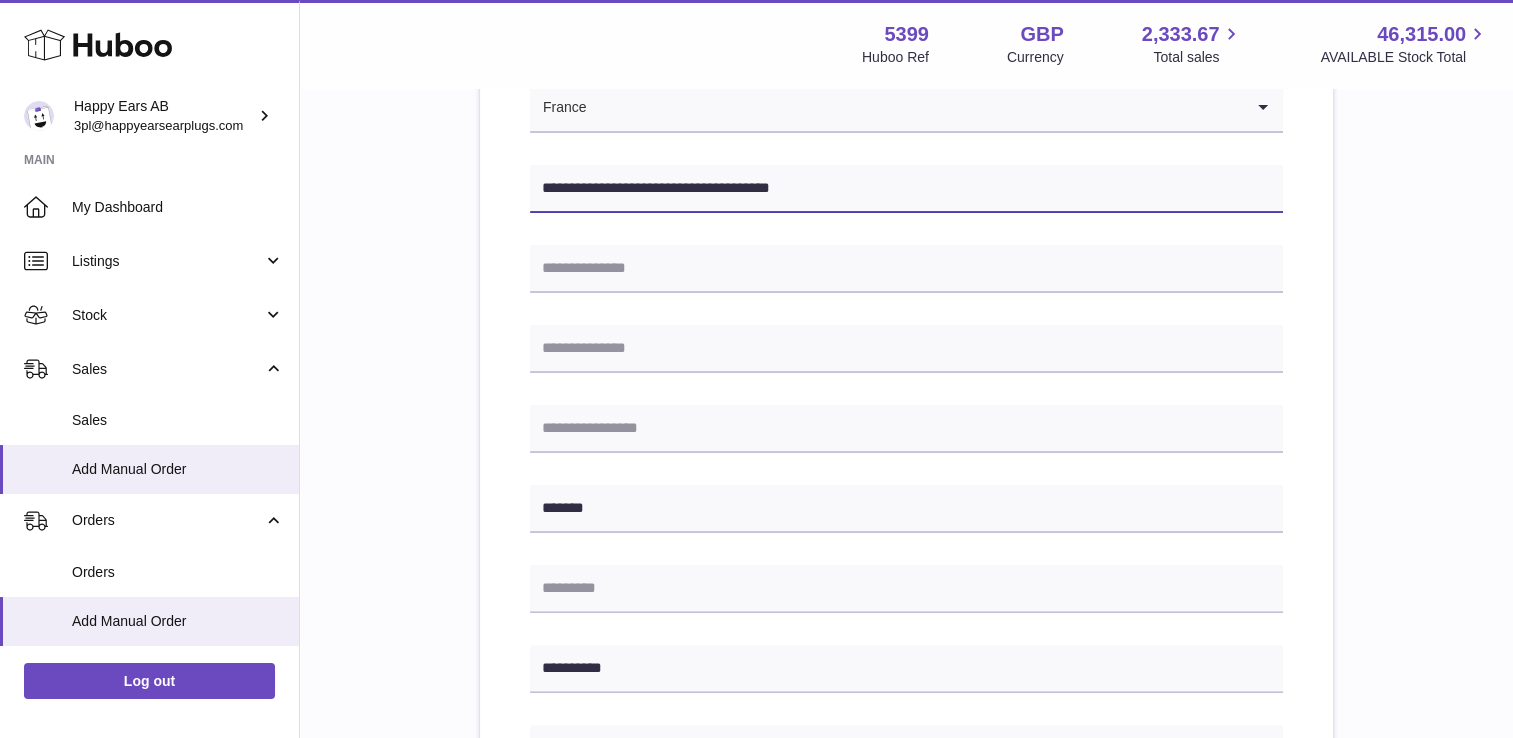 drag, startPoint x: 828, startPoint y: 194, endPoint x: 771, endPoint y: 178, distance: 59.20304 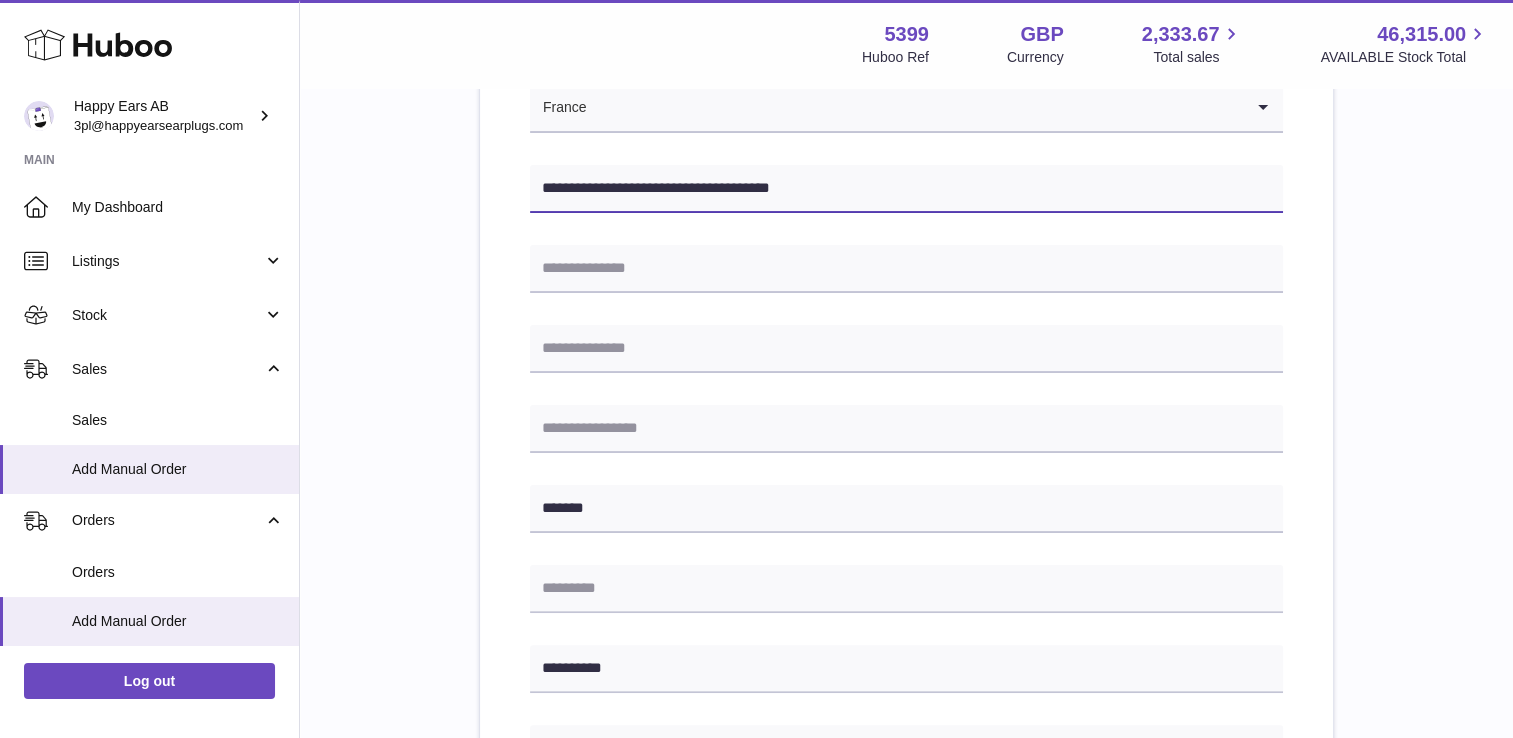 type on "**********" 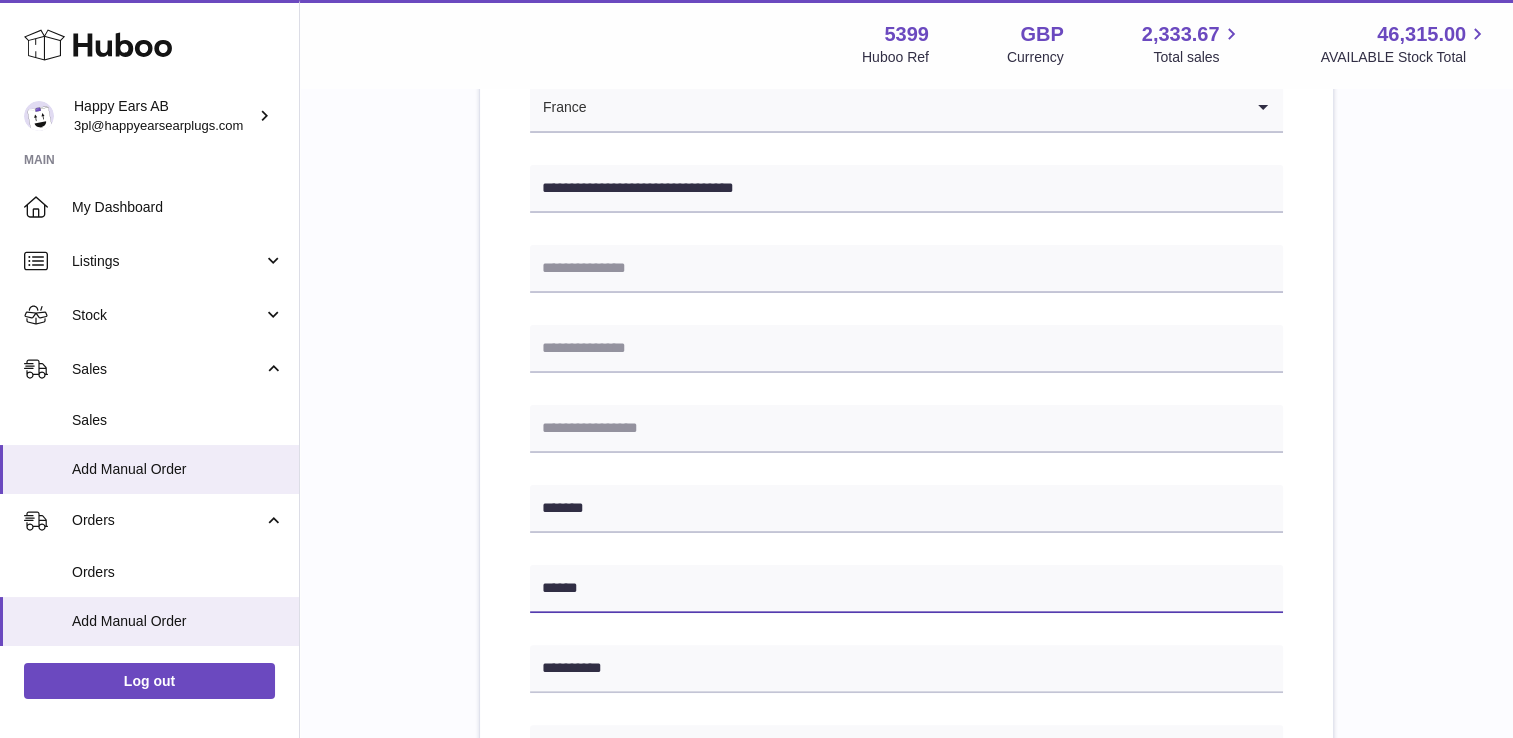 click on "*****" at bounding box center (906, 589) 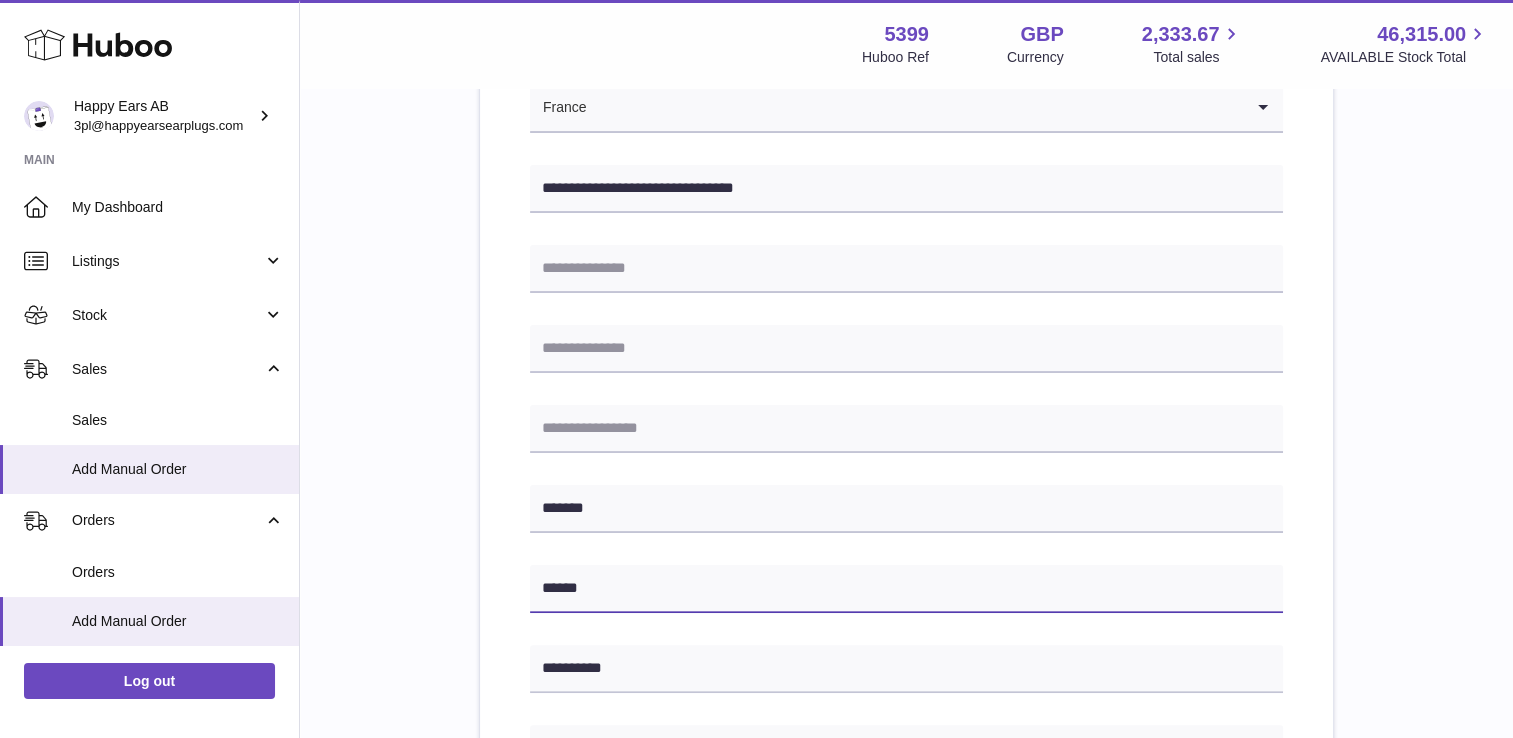 type on "*****" 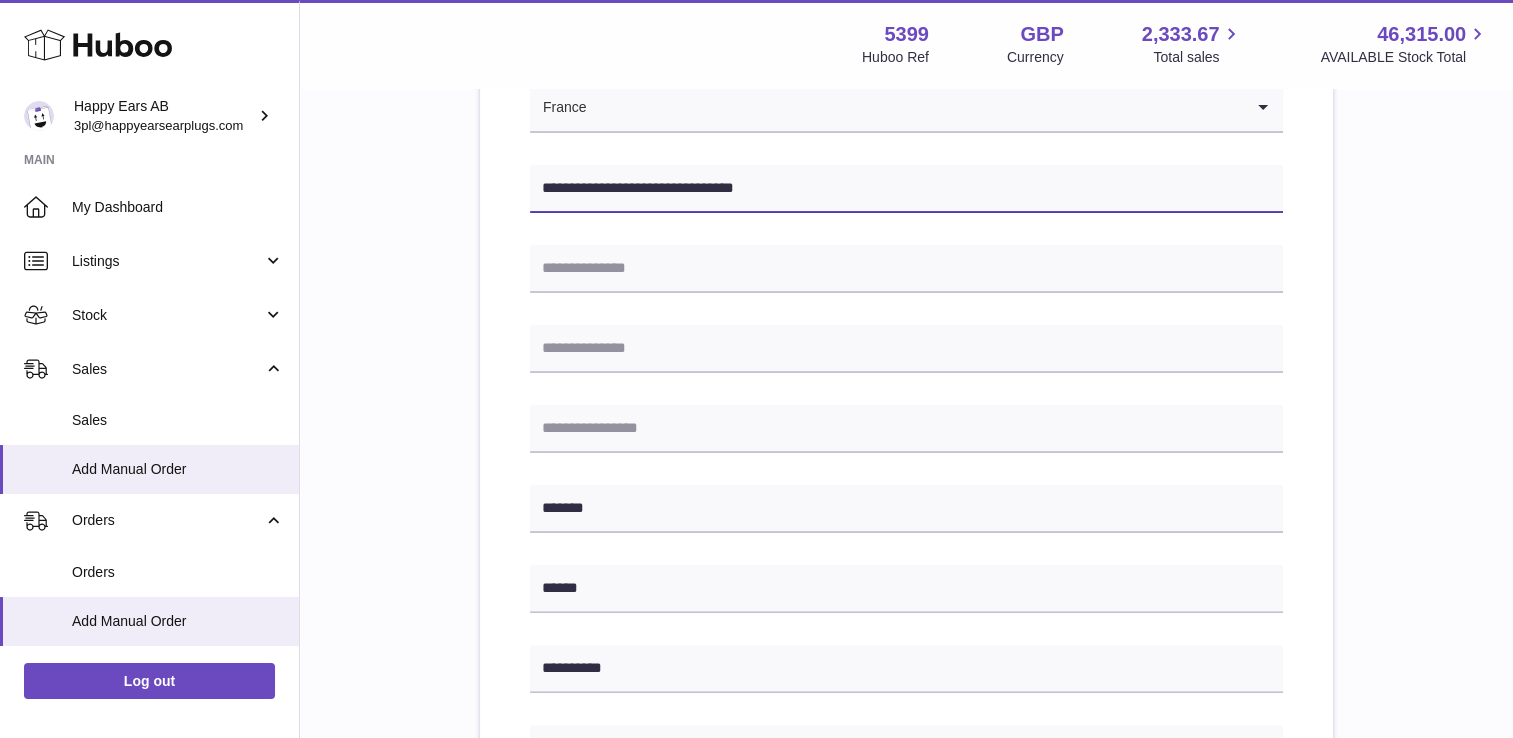drag, startPoint x: 792, startPoint y: 187, endPoint x: 640, endPoint y: 188, distance: 152.0033 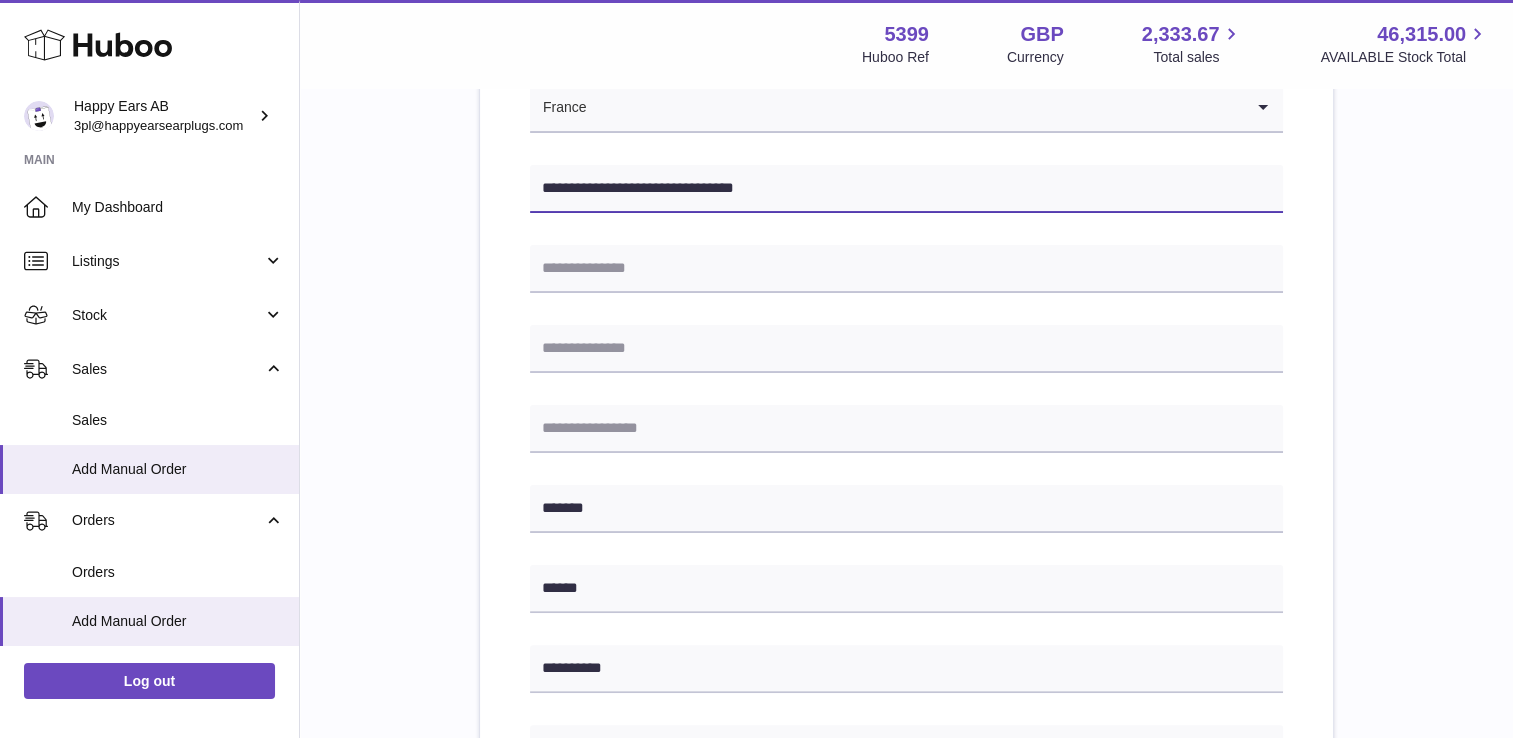 click on "**********" at bounding box center (906, 189) 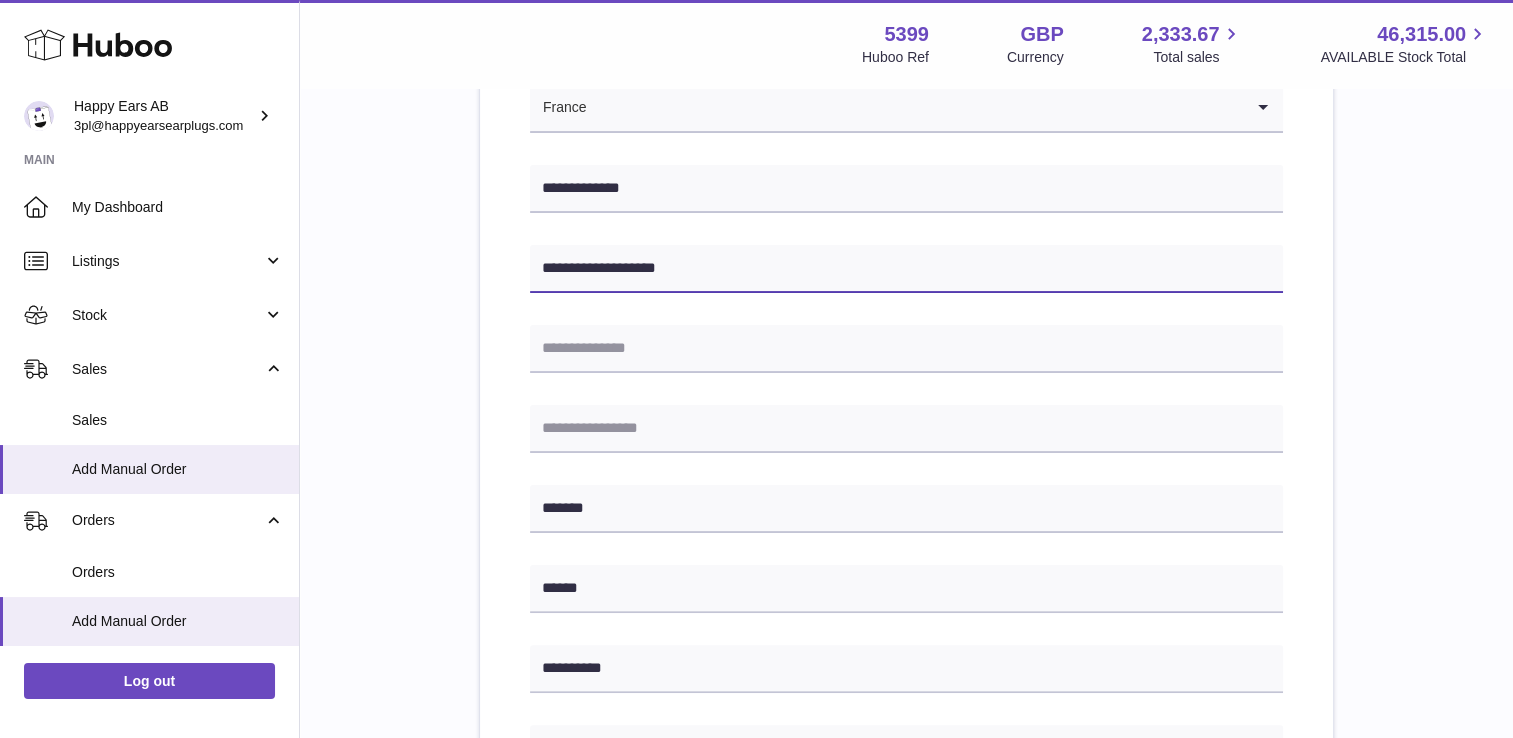 click on "**********" at bounding box center [906, 269] 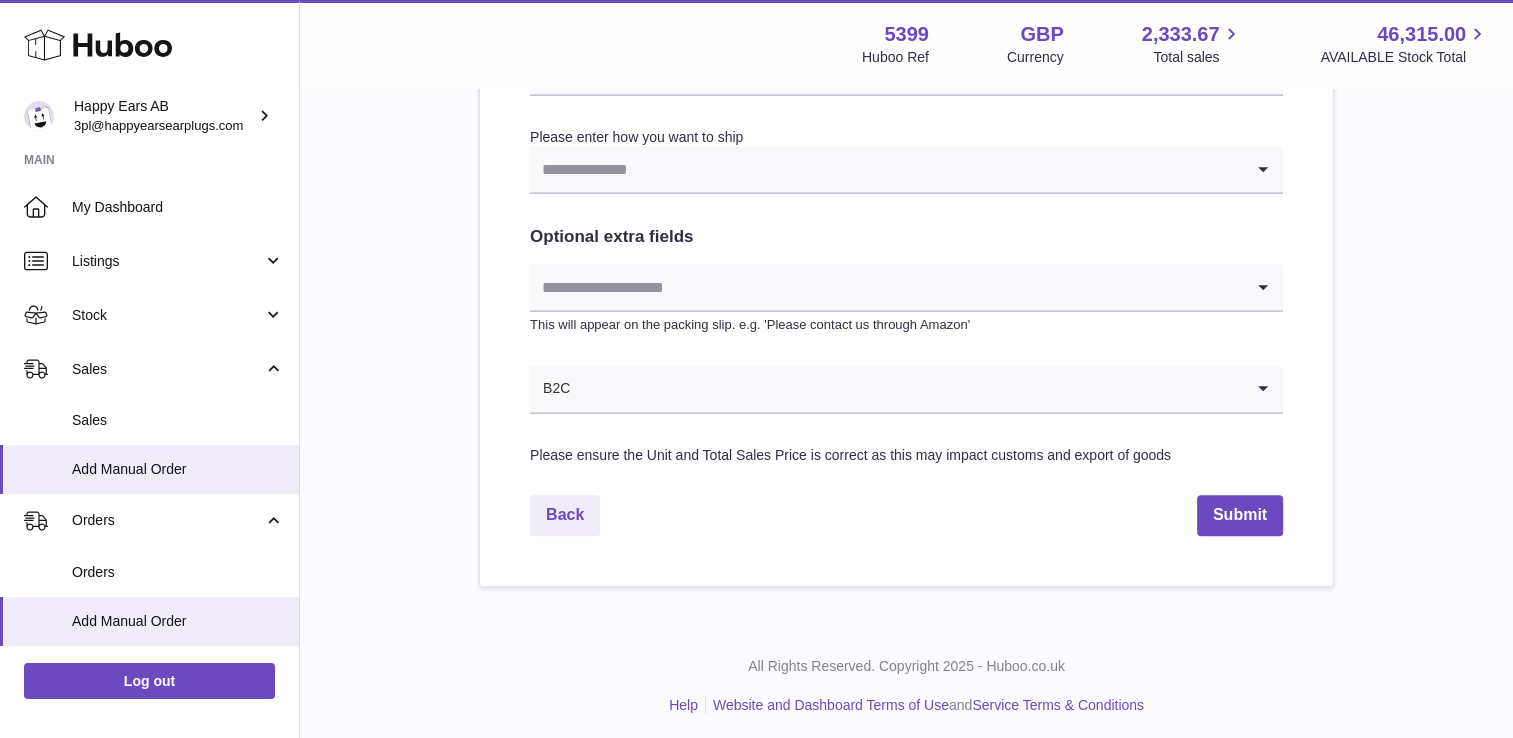 scroll, scrollTop: 1054, scrollLeft: 0, axis: vertical 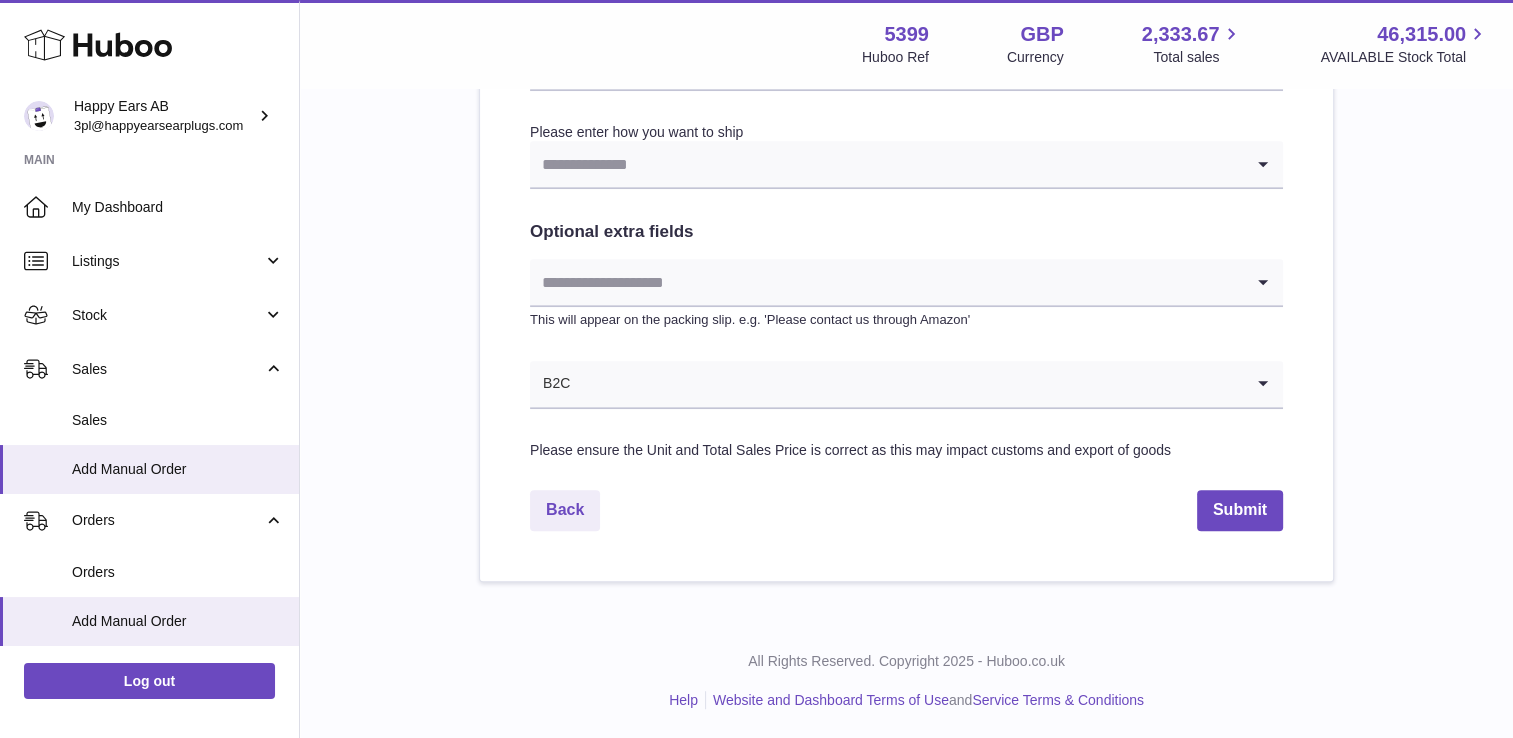 type on "**********" 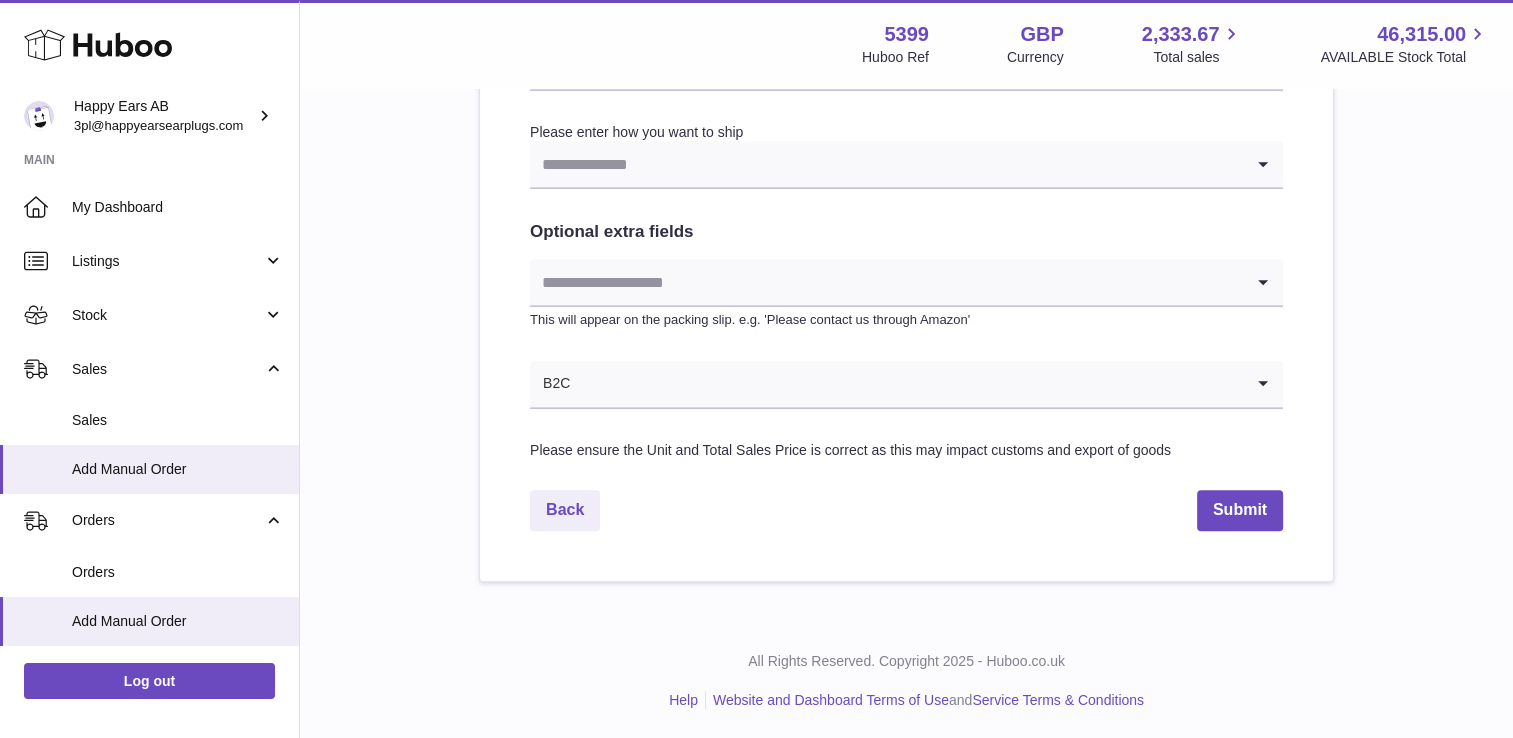 click at bounding box center [886, 164] 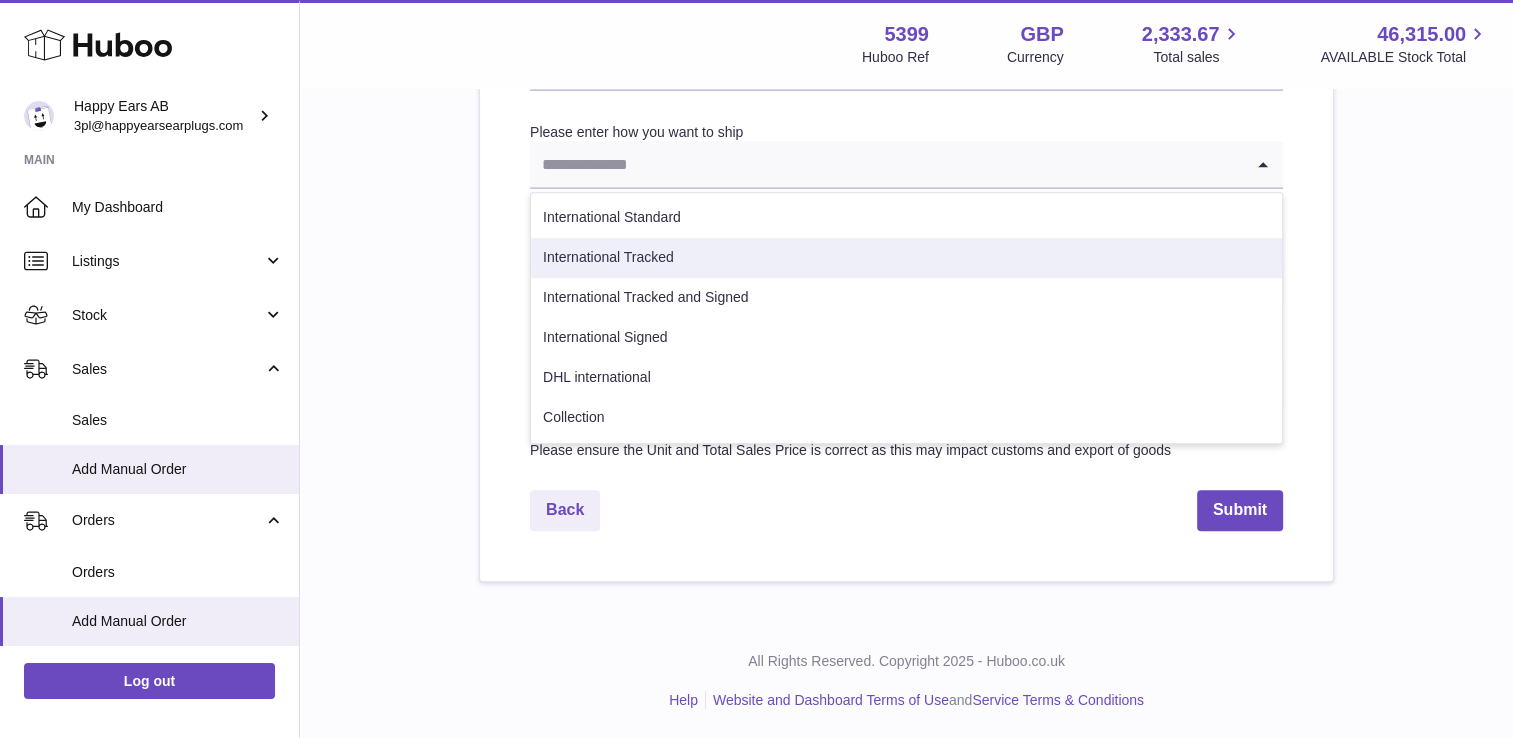 click on "International Tracked" at bounding box center (906, 258) 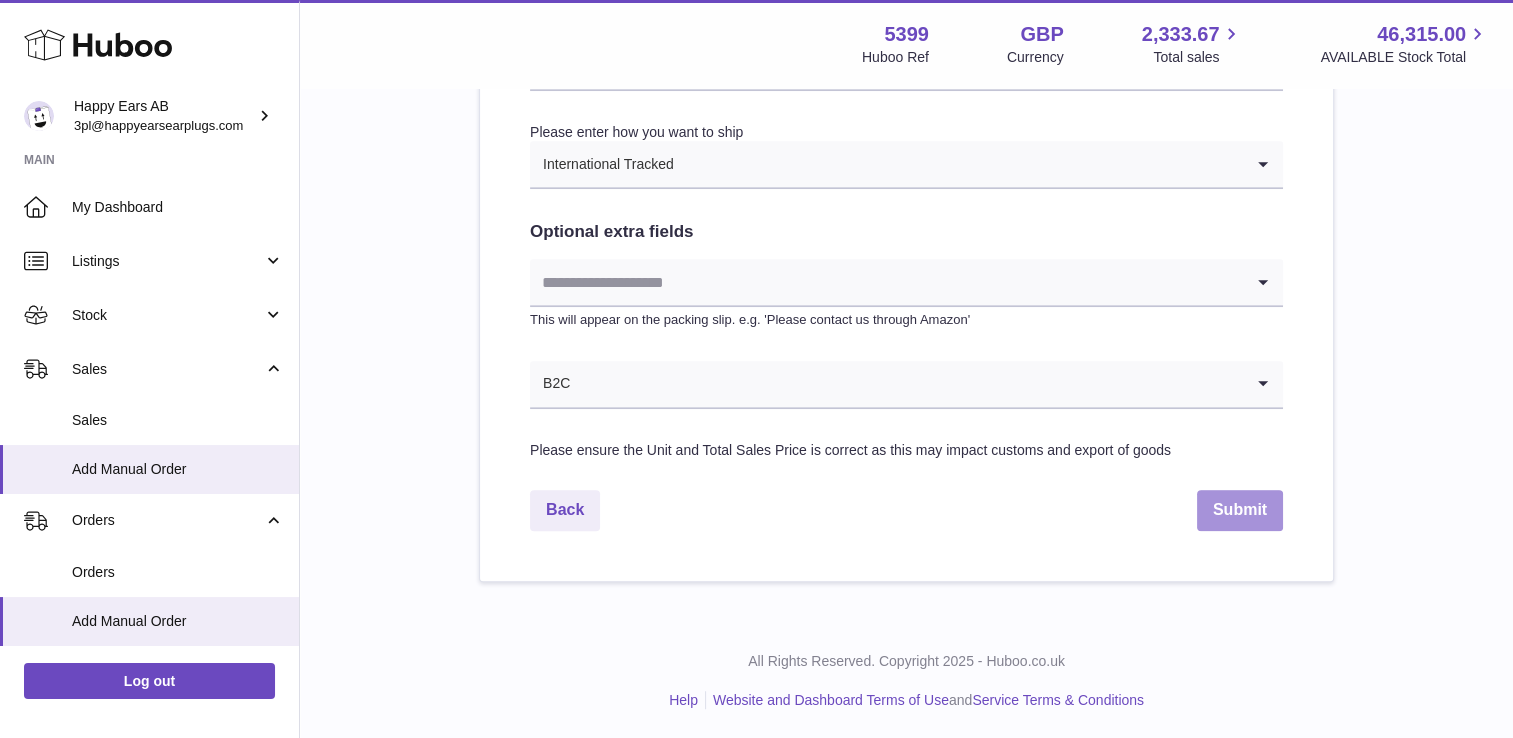 drag, startPoint x: 1245, startPoint y: 510, endPoint x: 1496, endPoint y: 290, distance: 333.76788 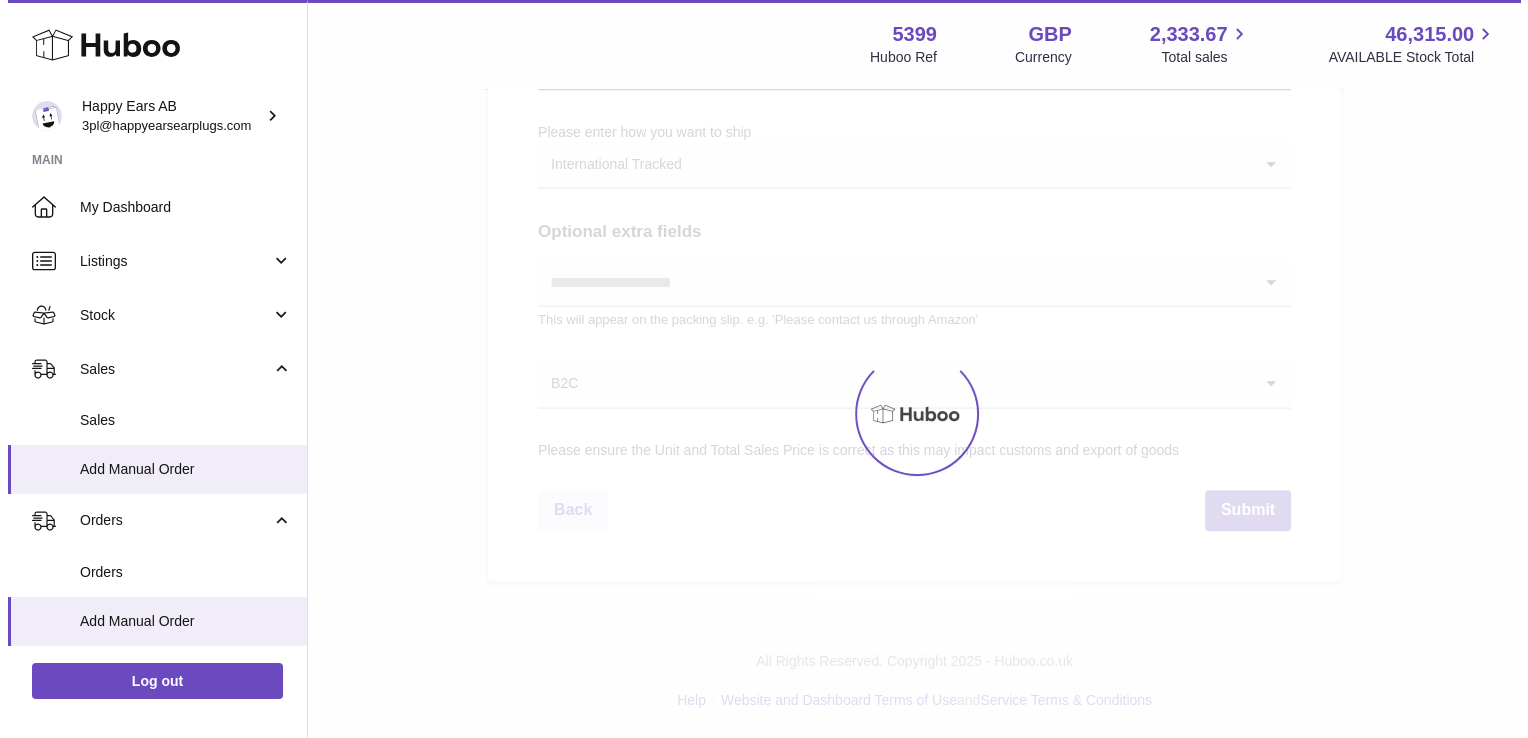 scroll, scrollTop: 0, scrollLeft: 0, axis: both 